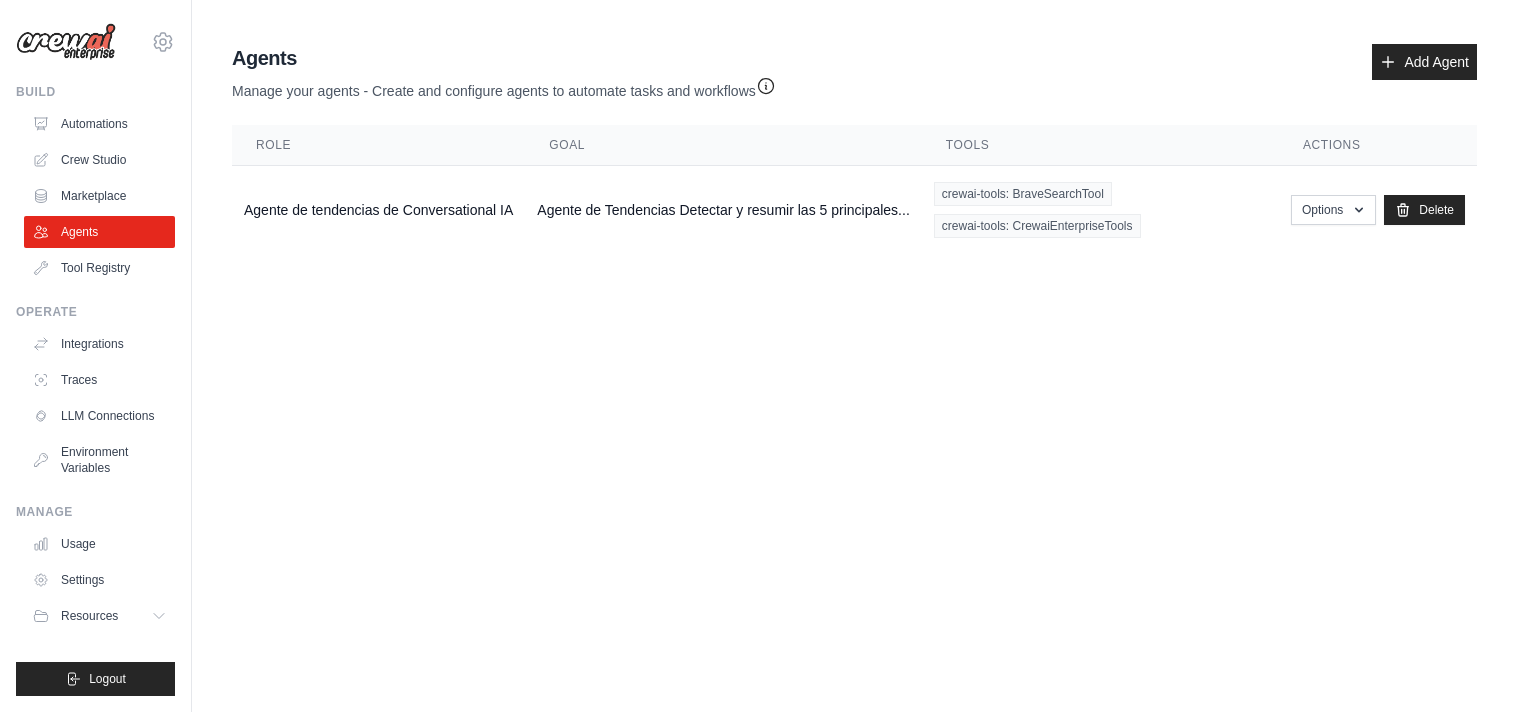 scroll, scrollTop: 0, scrollLeft: 0, axis: both 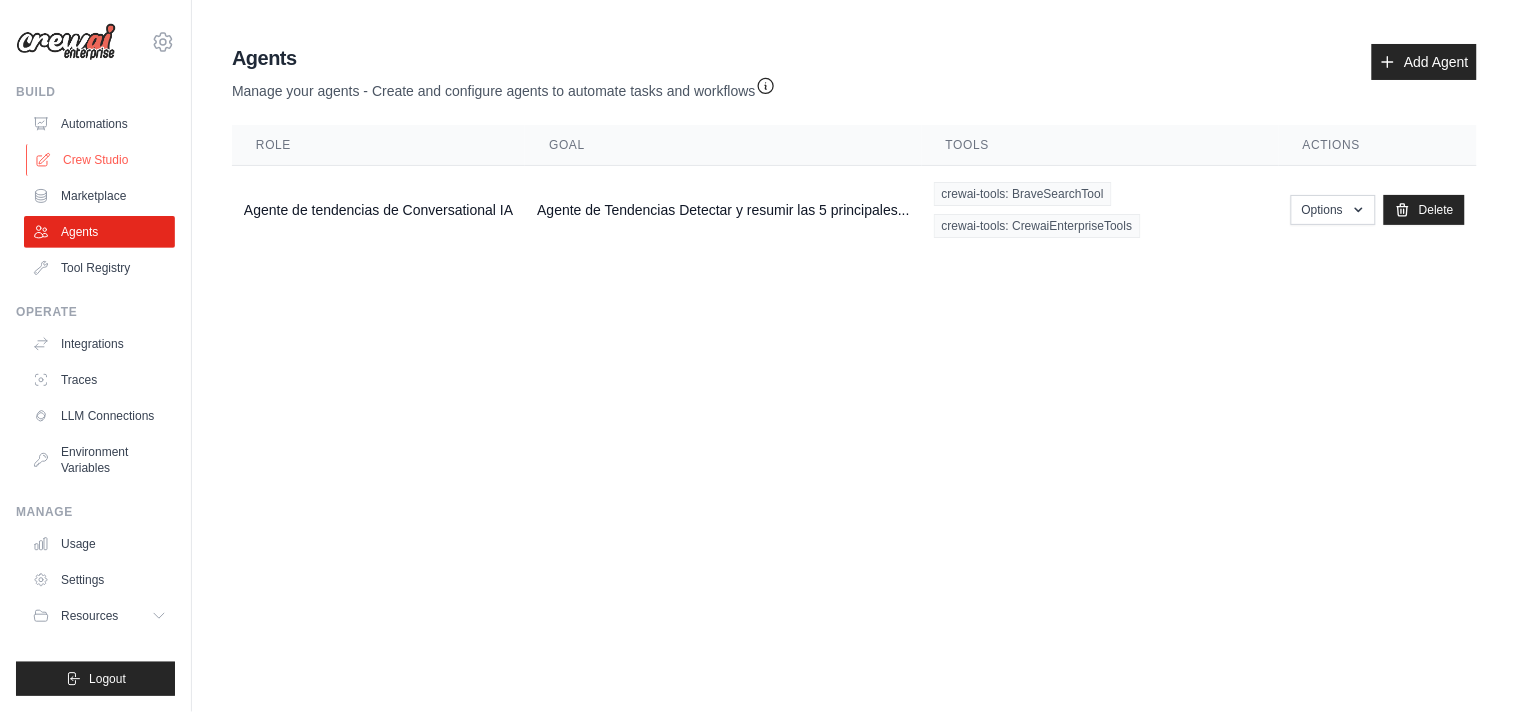 click on "Crew Studio" at bounding box center [101, 160] 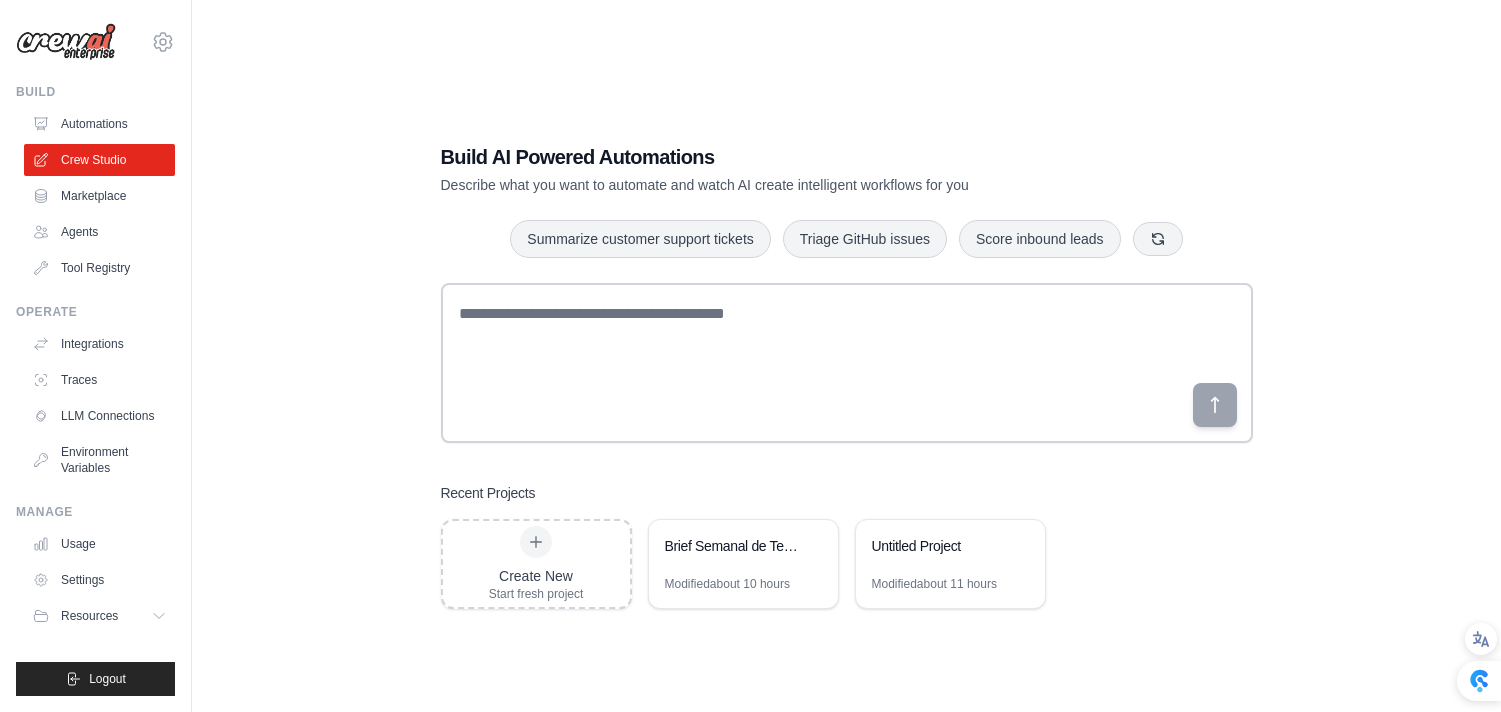 scroll, scrollTop: 0, scrollLeft: 0, axis: both 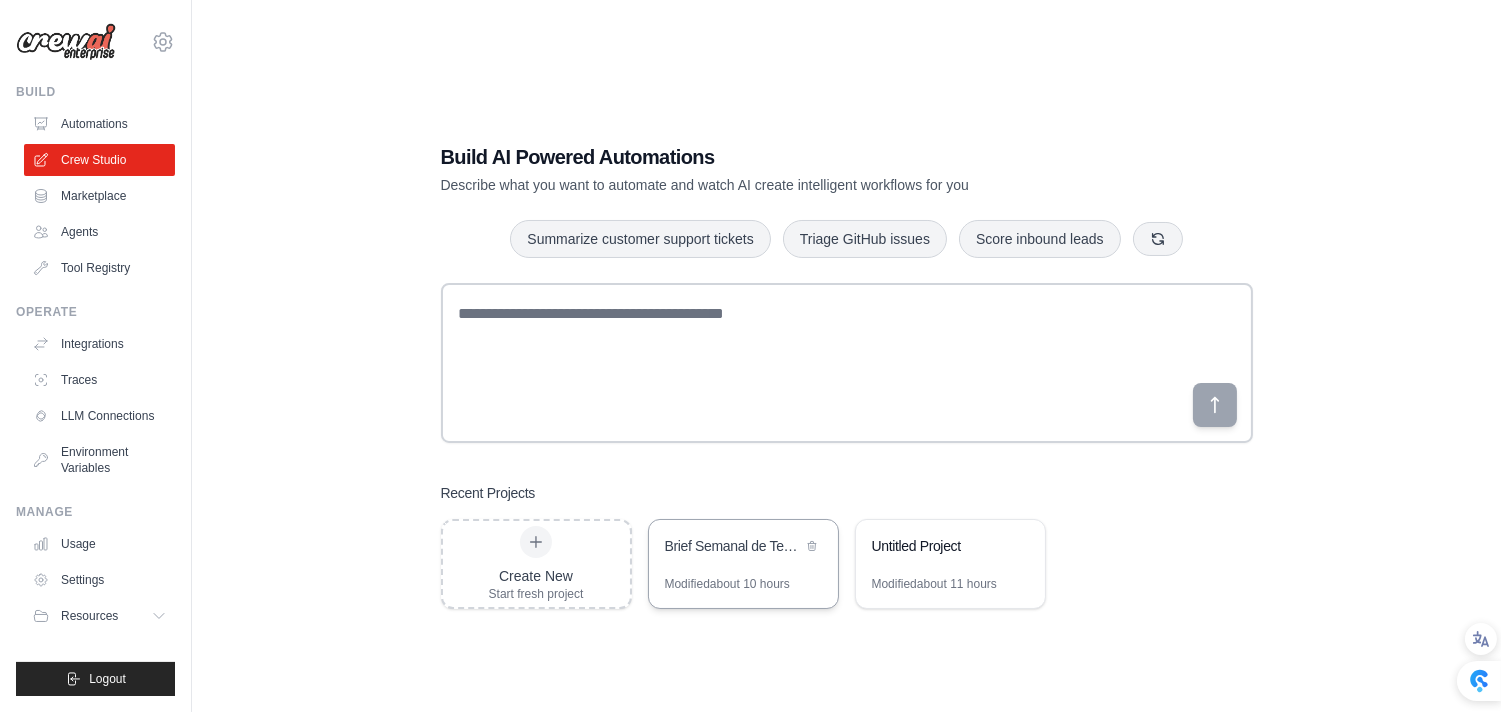 click on "Brief Semanal de Tendencias Conversacionales" at bounding box center (733, 546) 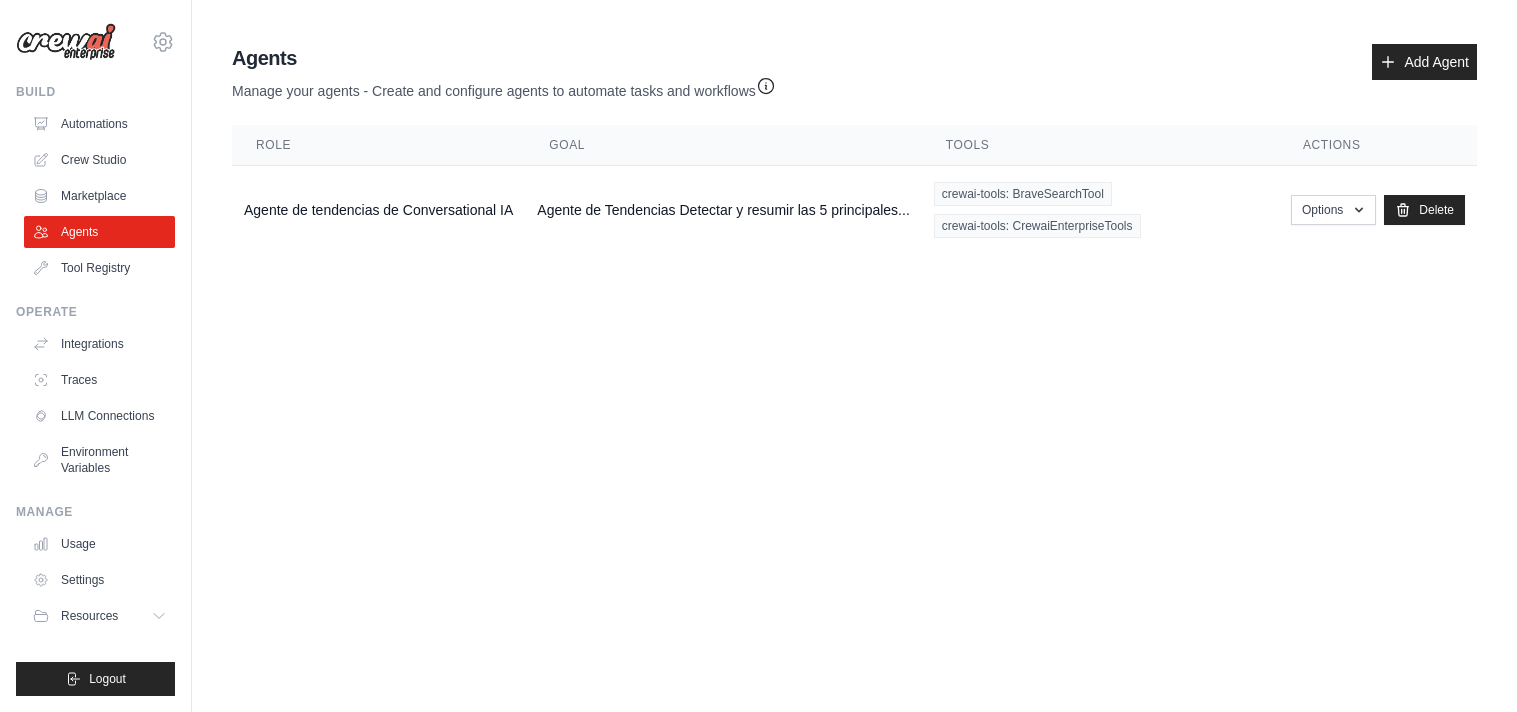 scroll, scrollTop: 0, scrollLeft: 0, axis: both 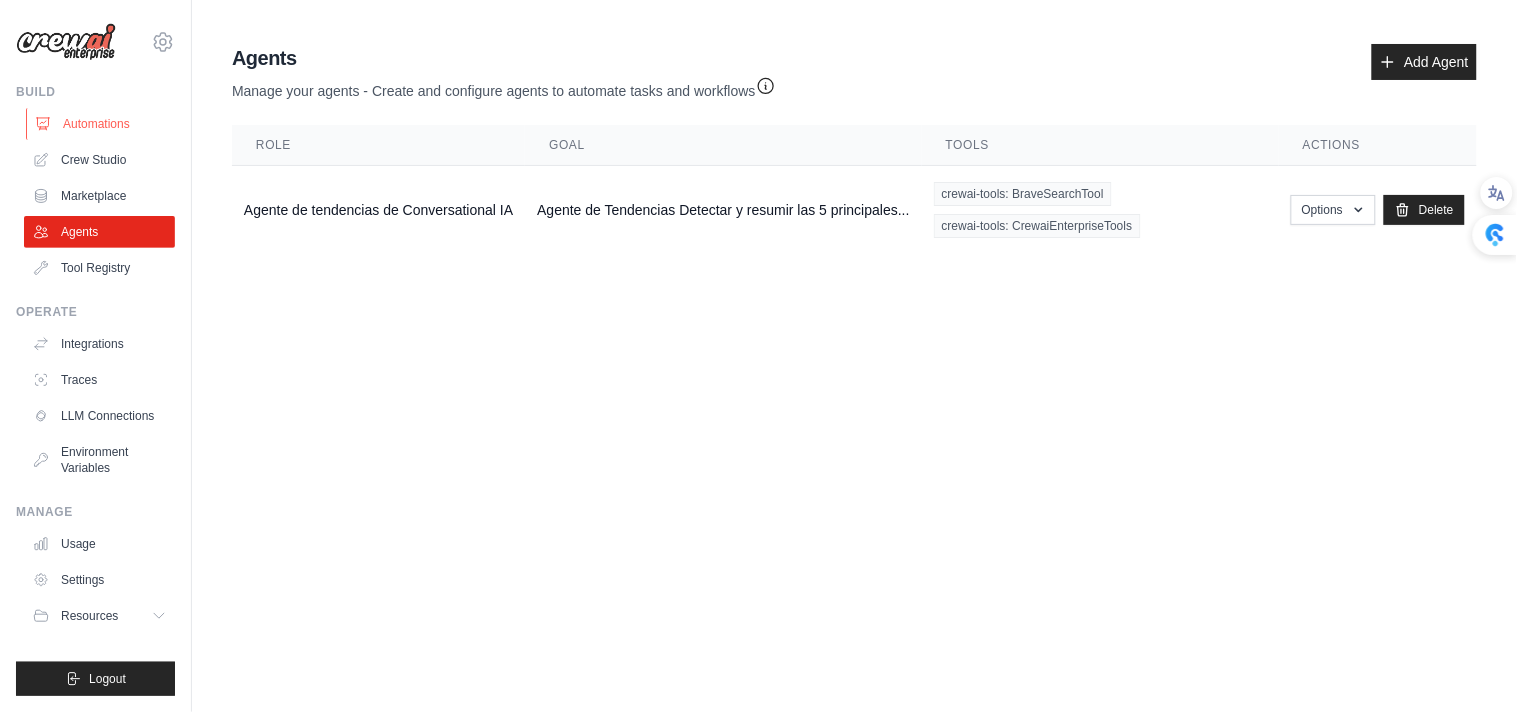 click on "Automations" at bounding box center (101, 124) 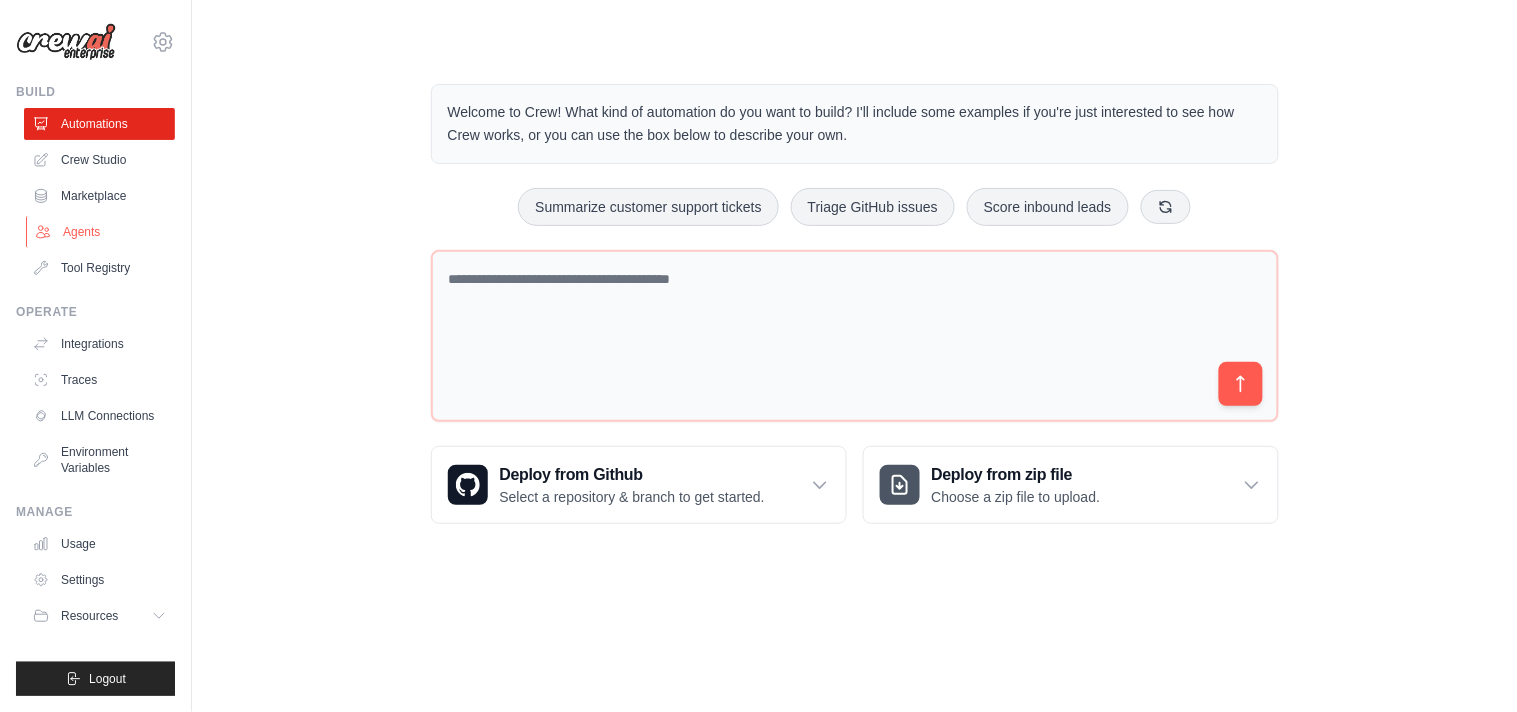 click on "Agents" at bounding box center [101, 232] 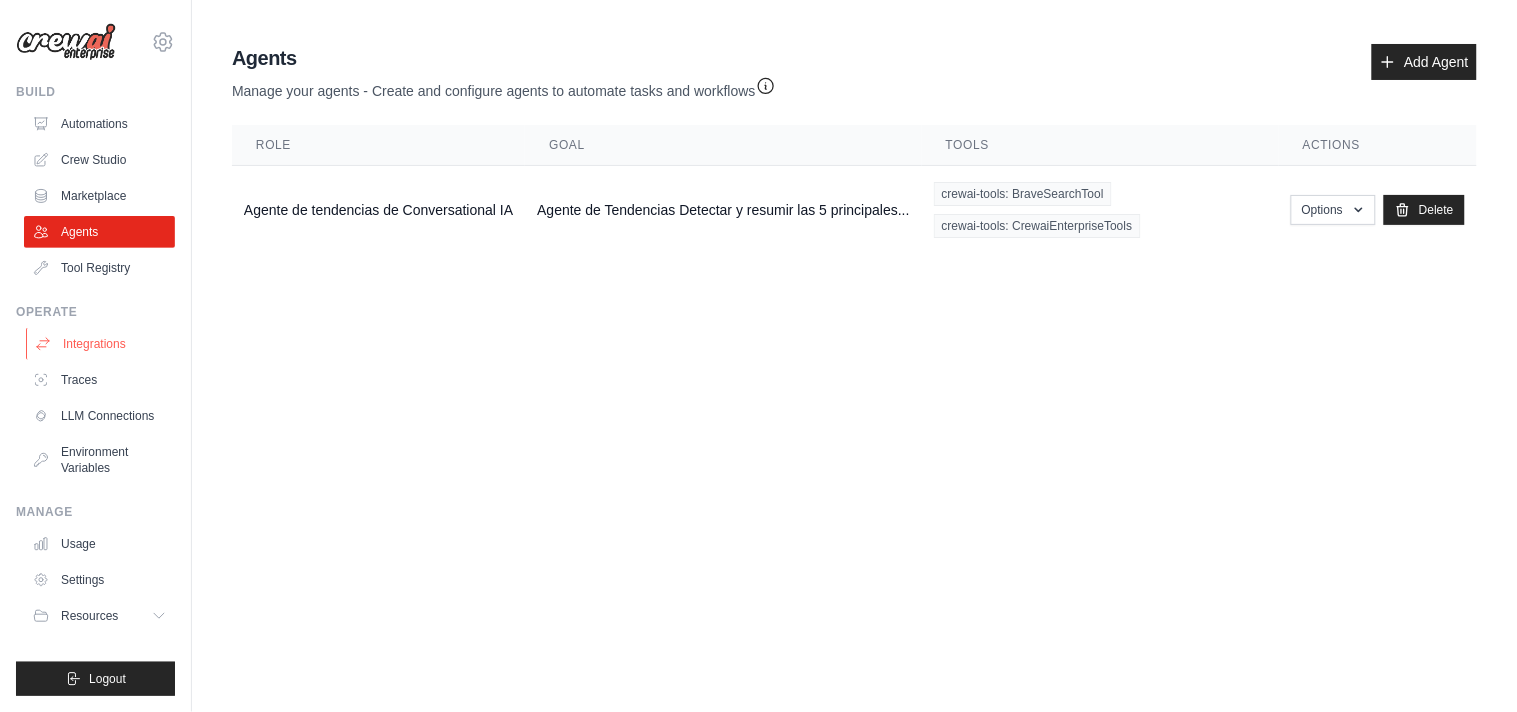 click on "Integrations" at bounding box center (101, 344) 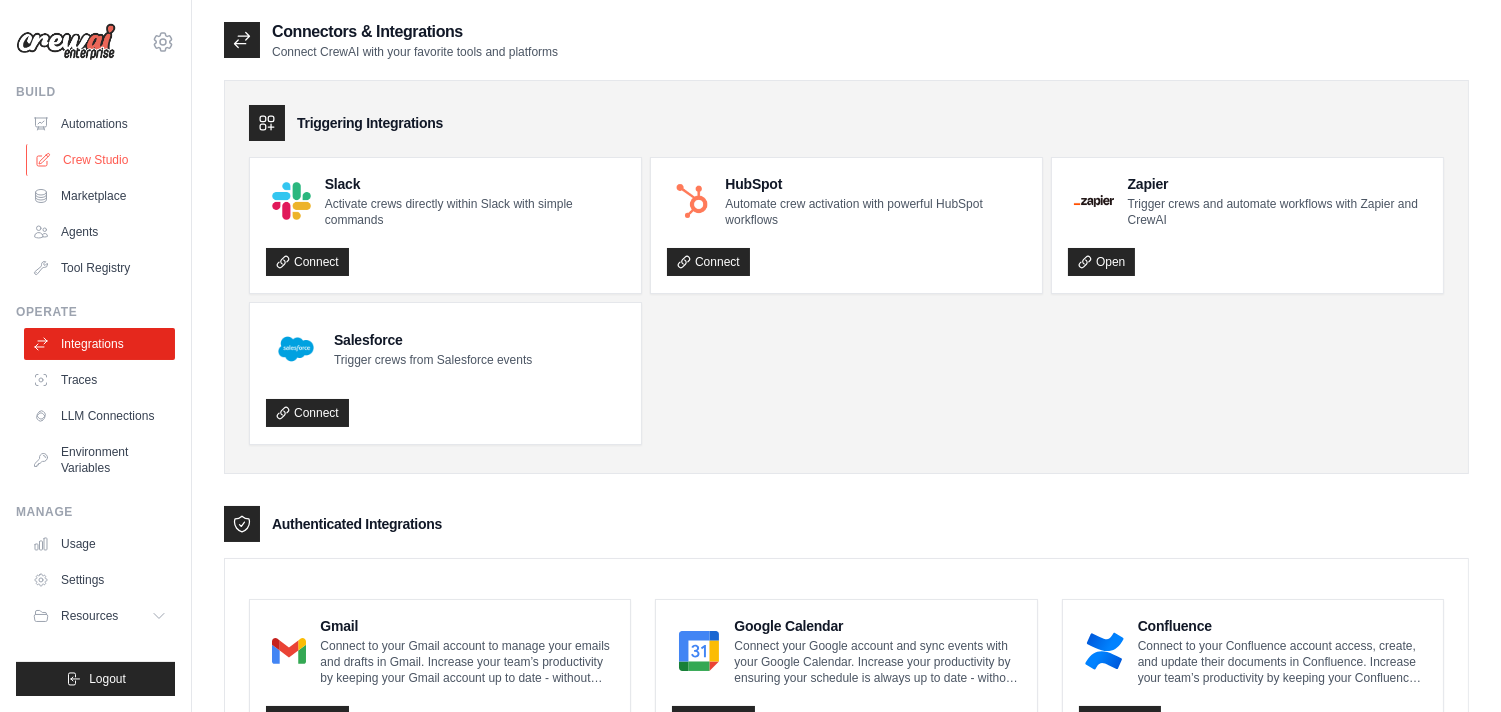 click on "Crew Studio" at bounding box center [101, 160] 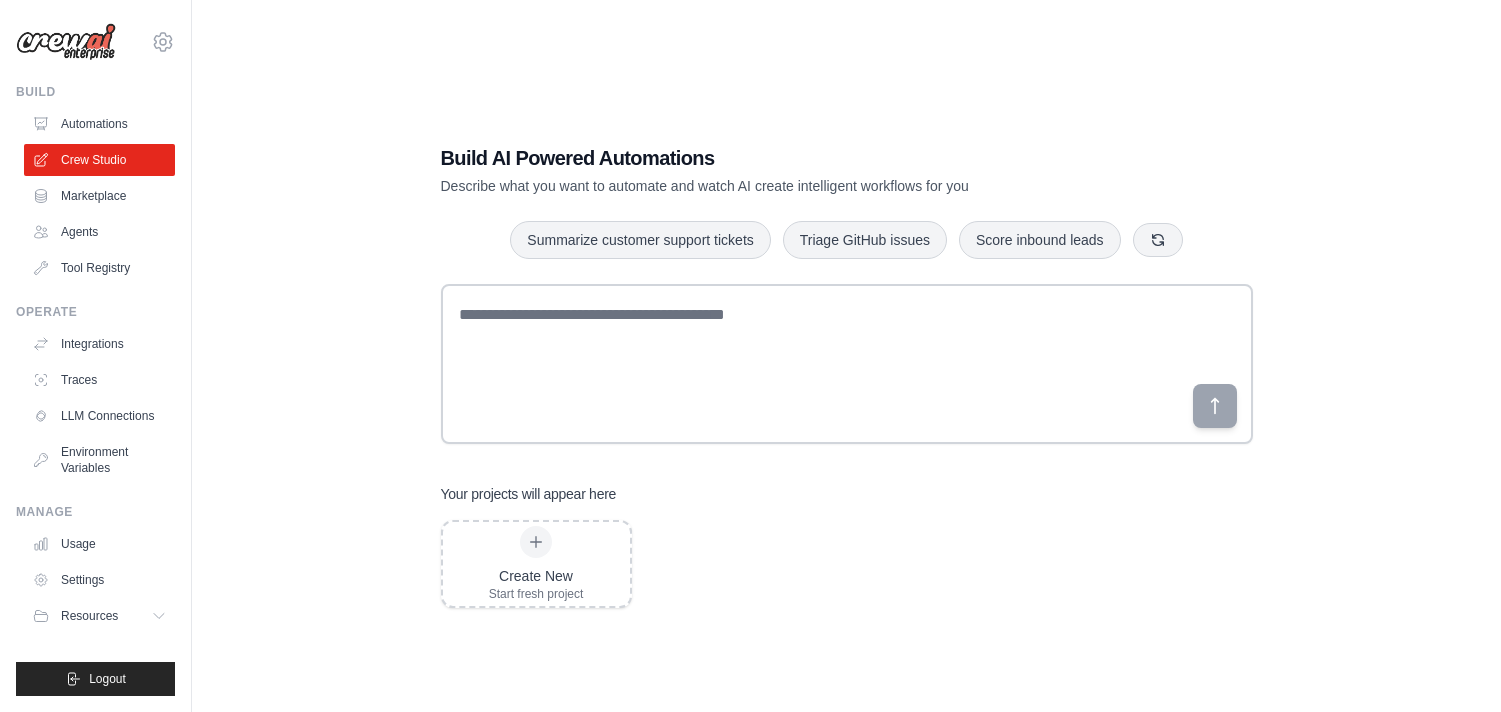 scroll, scrollTop: 0, scrollLeft: 0, axis: both 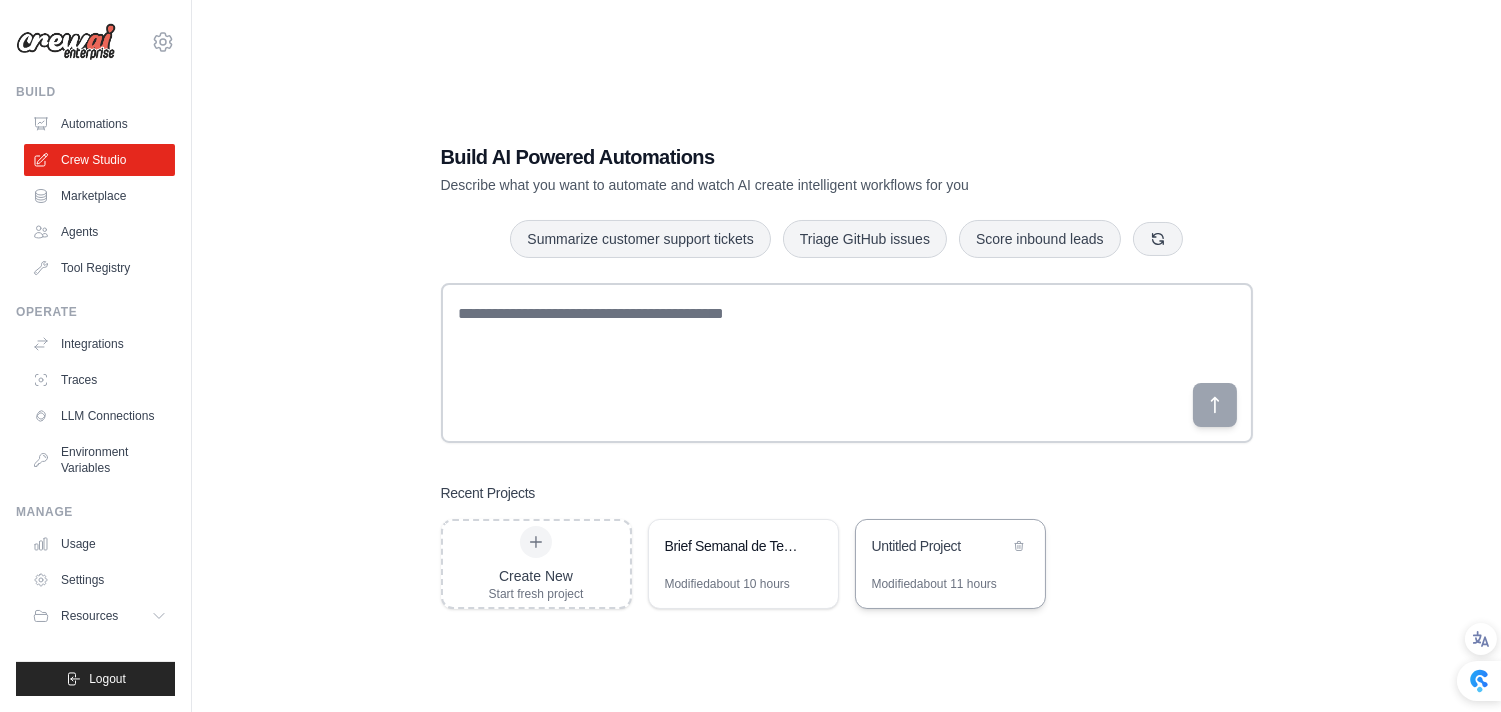 click on "Untitled Project" at bounding box center (950, 548) 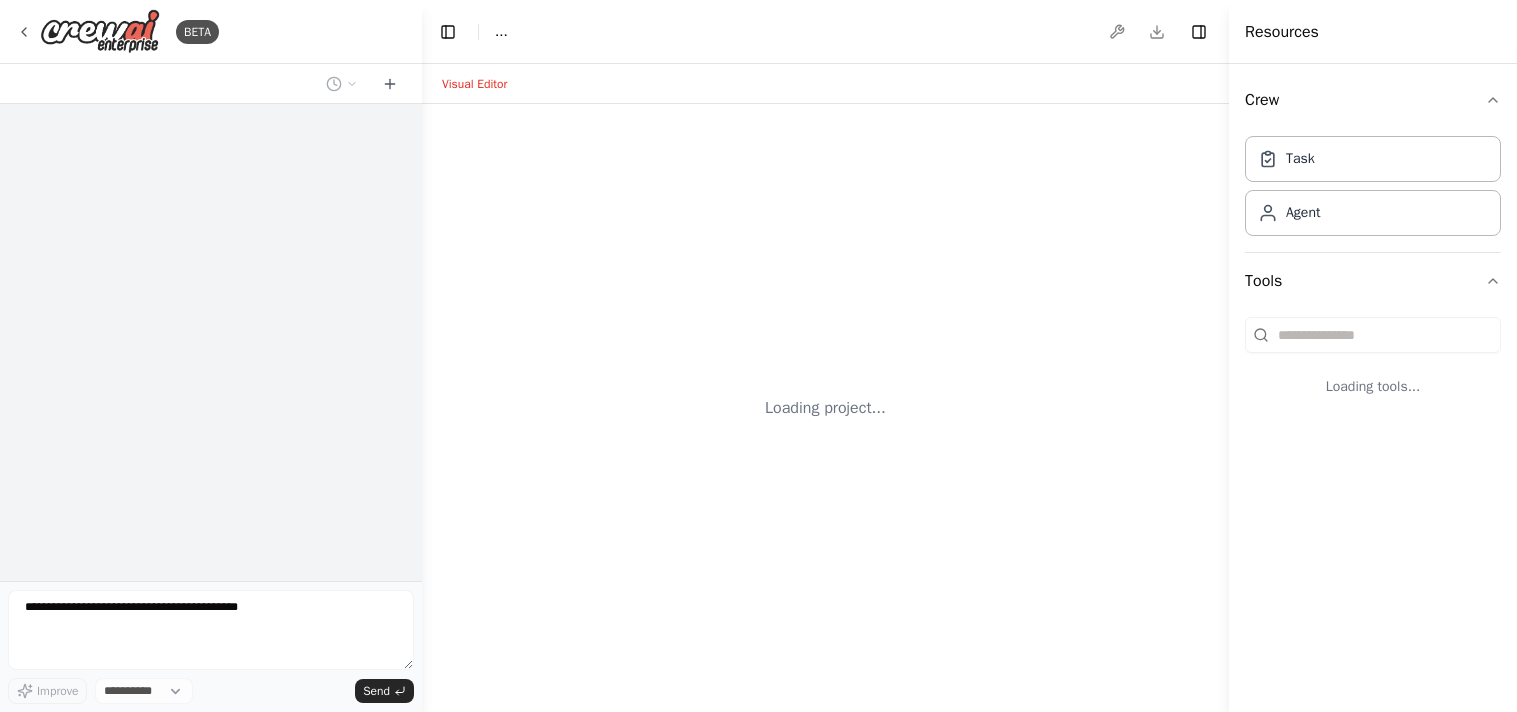 scroll, scrollTop: 0, scrollLeft: 0, axis: both 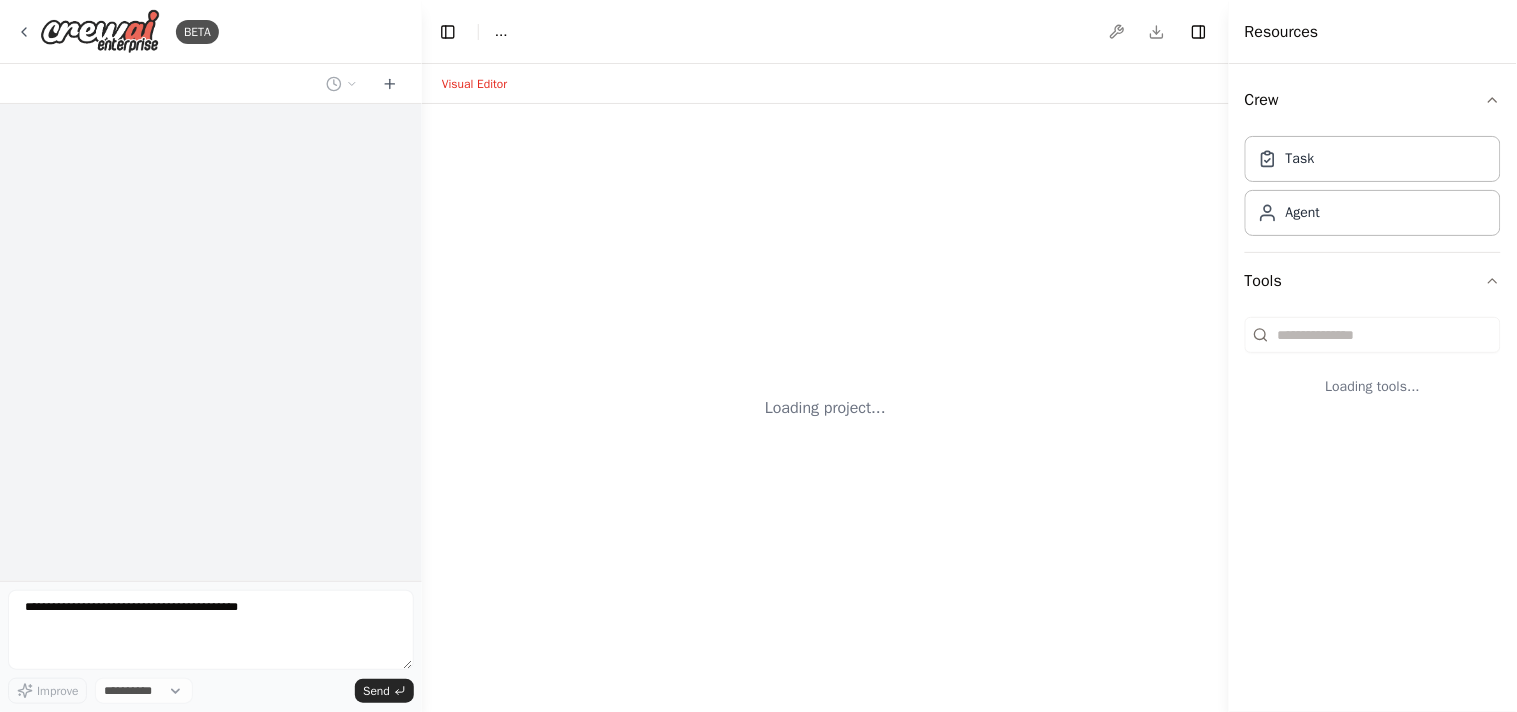 select on "****" 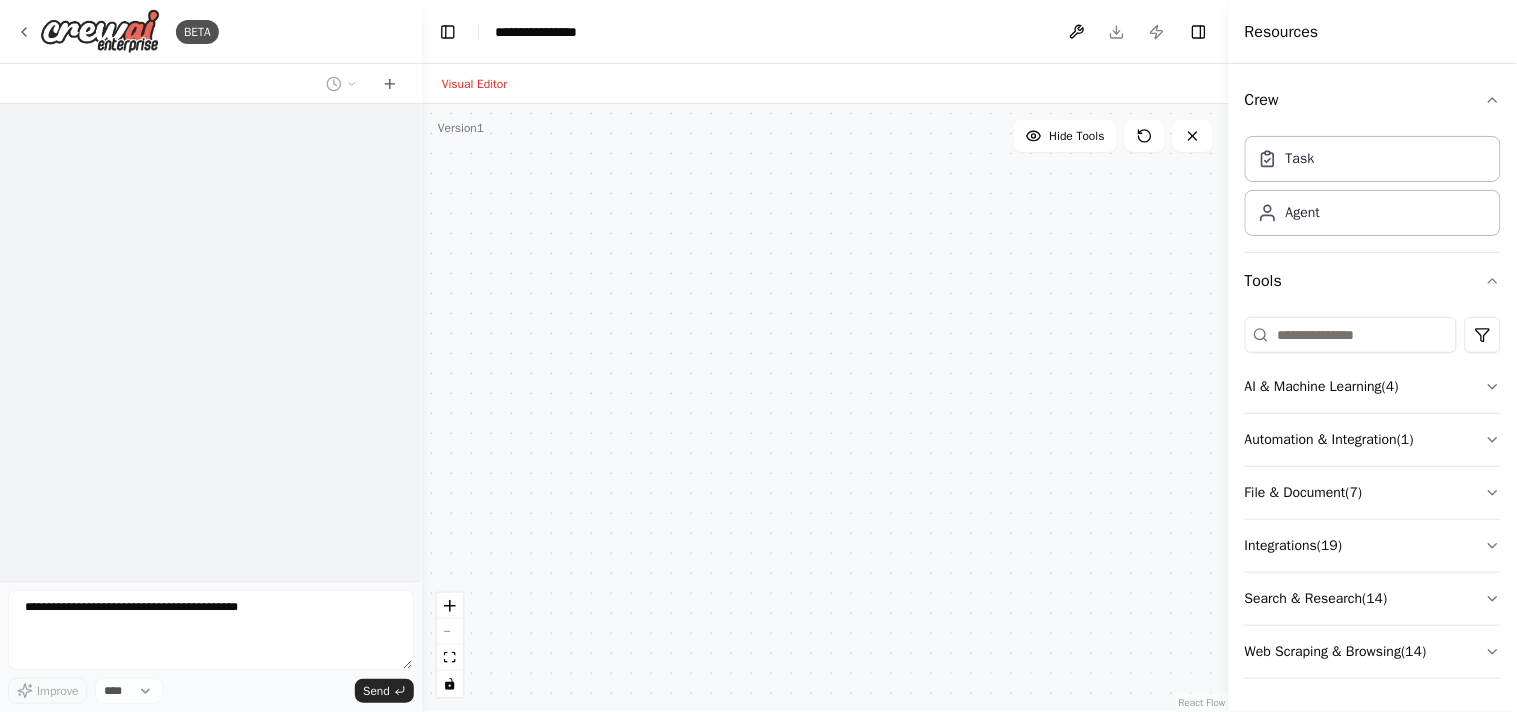 scroll, scrollTop: 0, scrollLeft: 0, axis: both 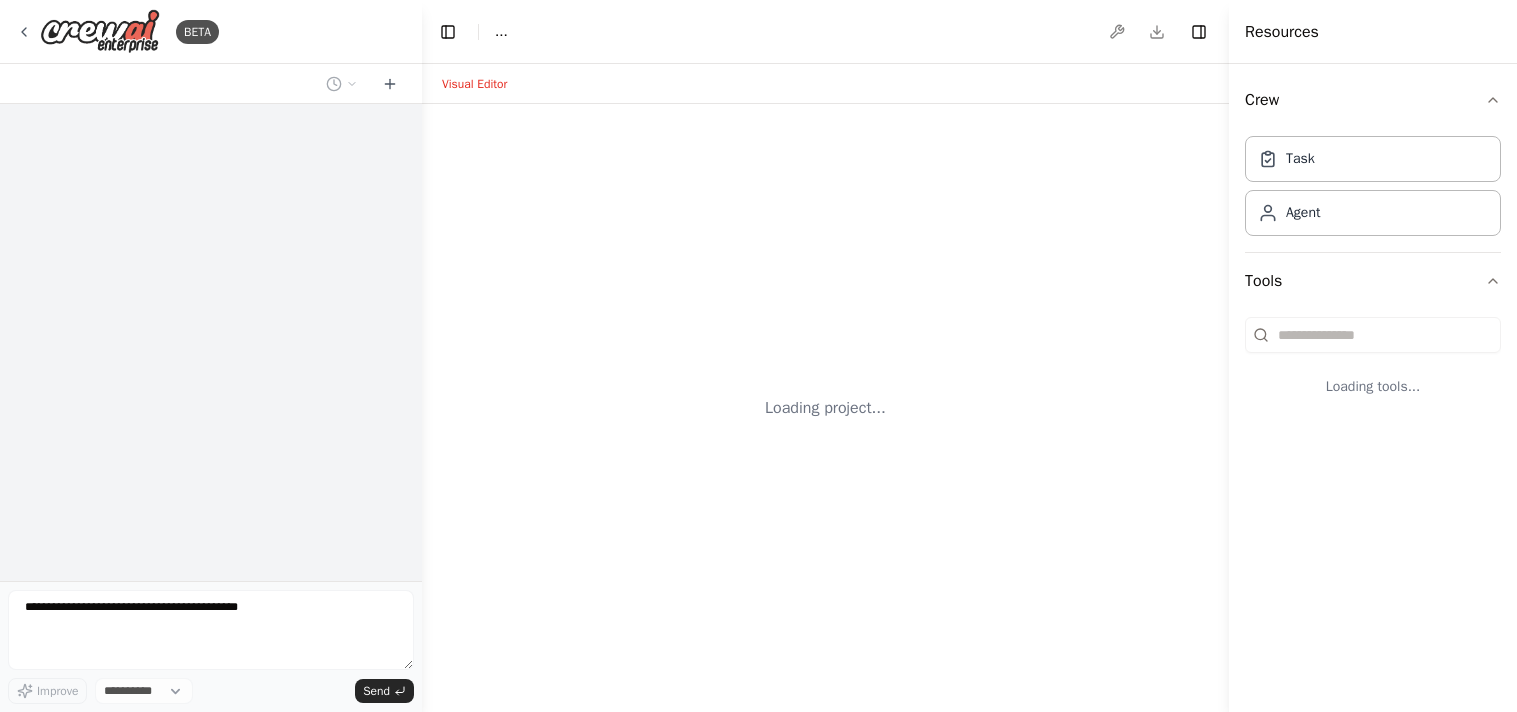 select on "****" 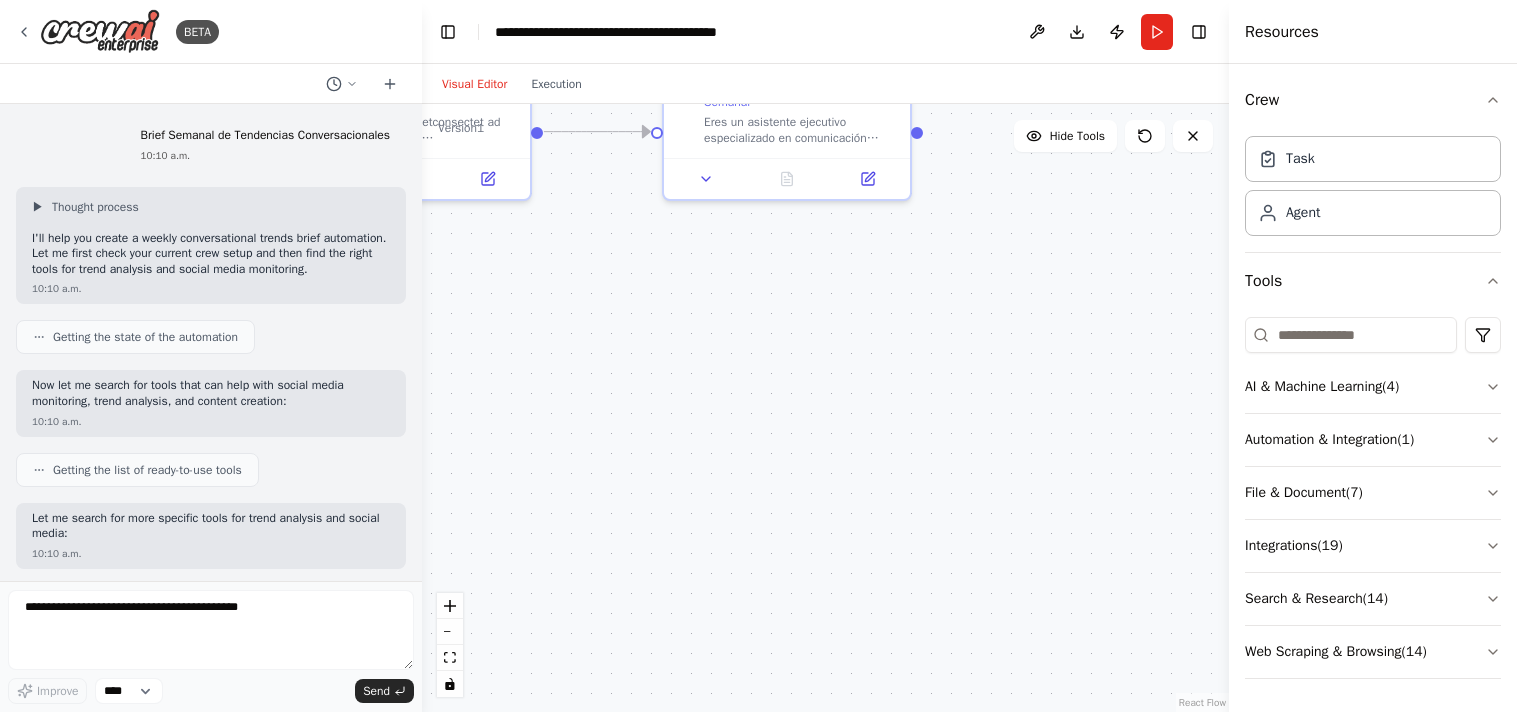 scroll, scrollTop: 0, scrollLeft: 0, axis: both 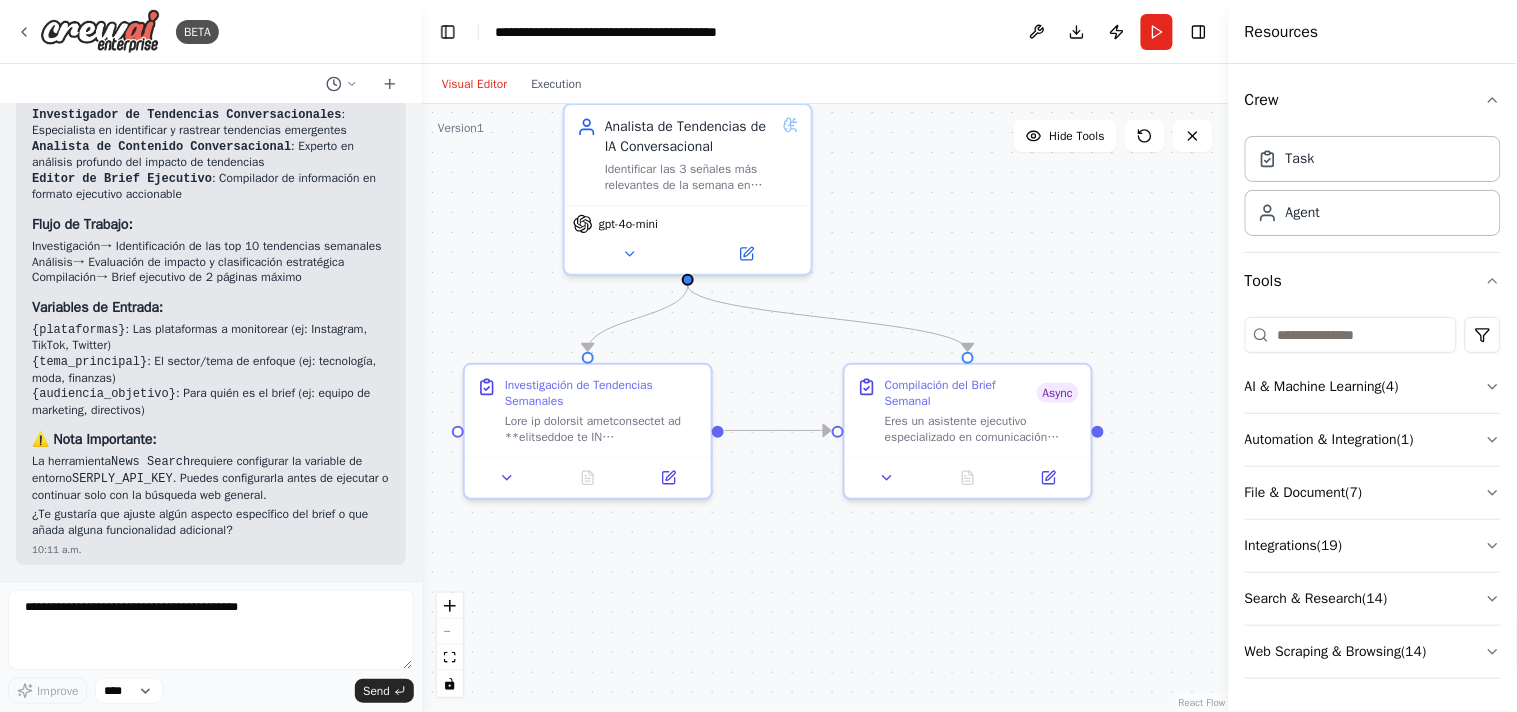 drag, startPoint x: 993, startPoint y: 296, endPoint x: 1174, endPoint y: 595, distance: 349.5168 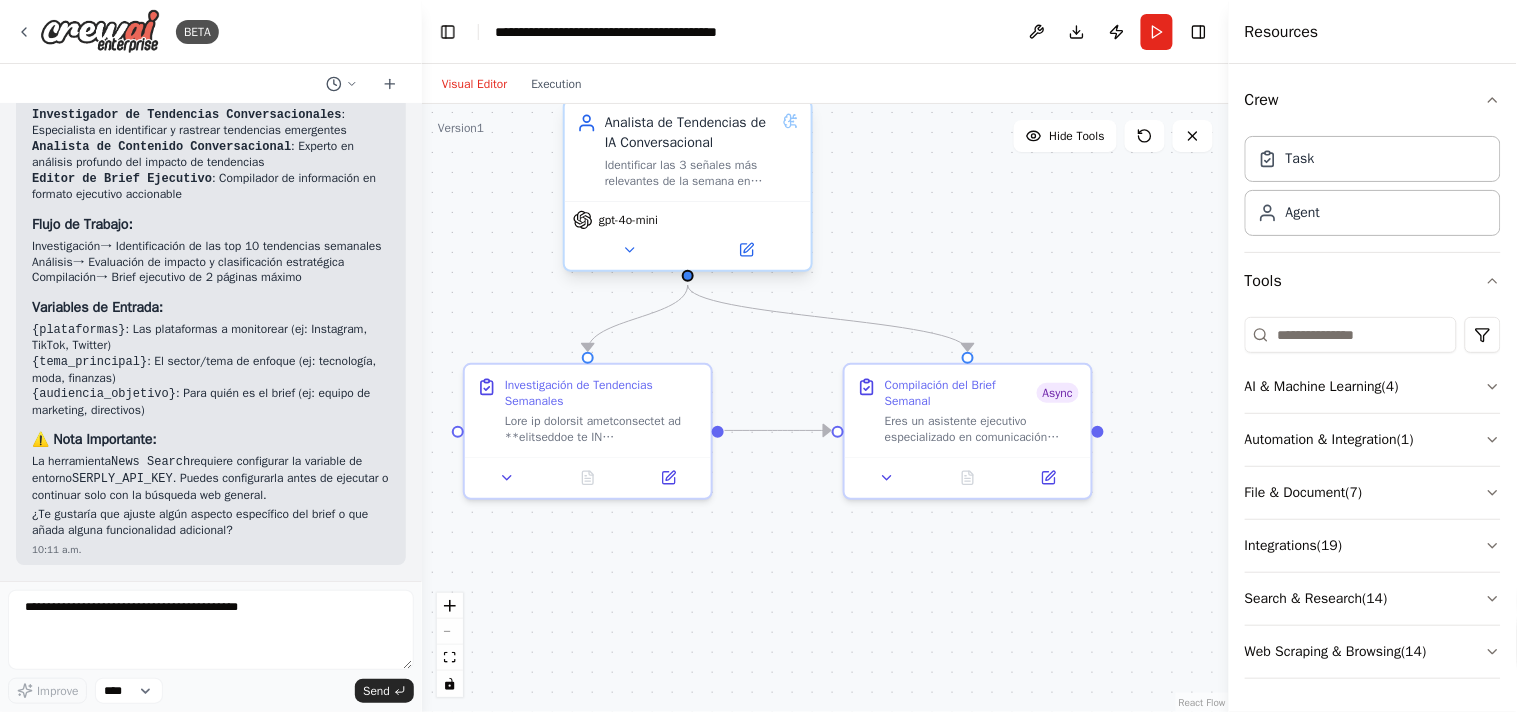 click on "gpt-4o-mini" at bounding box center [688, 235] 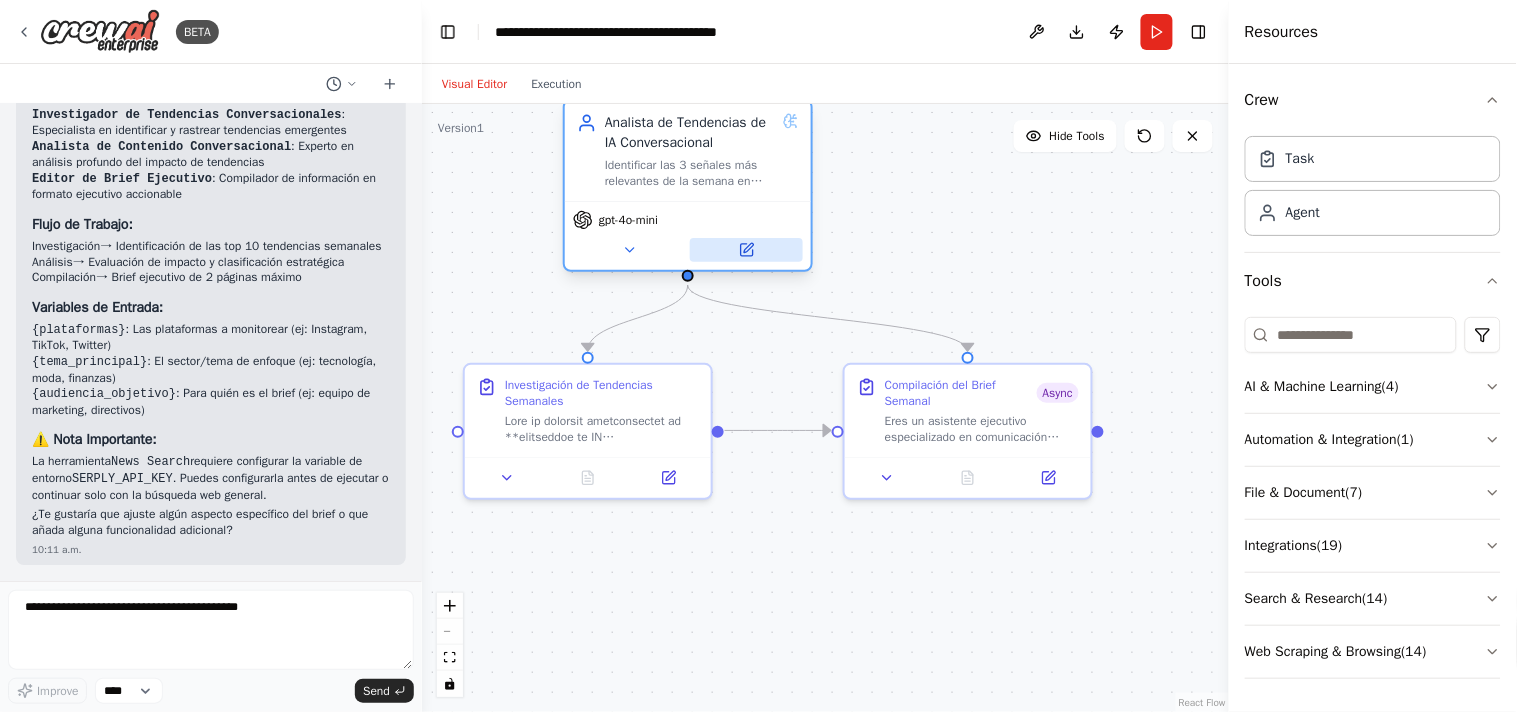 click 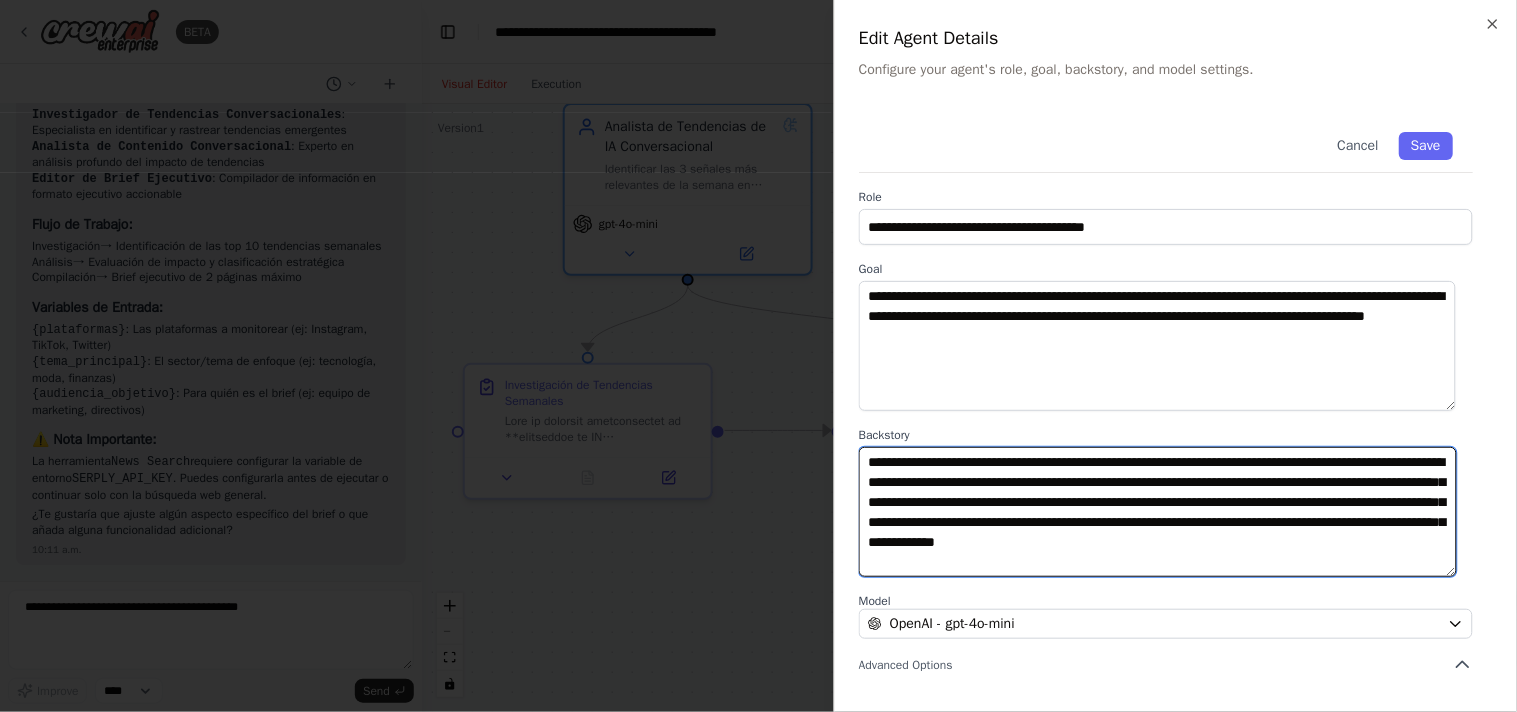 scroll, scrollTop: 20, scrollLeft: 0, axis: vertical 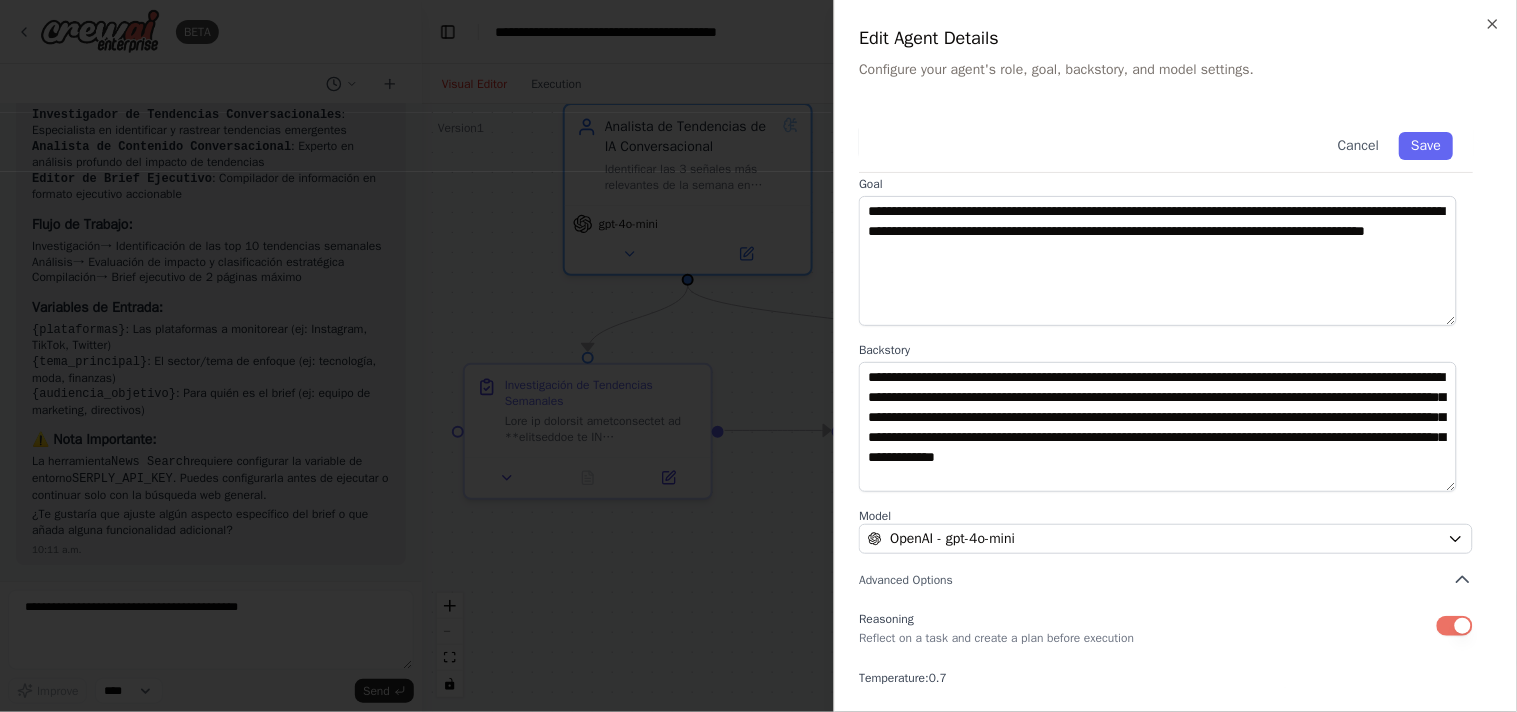 click at bounding box center [758, 356] 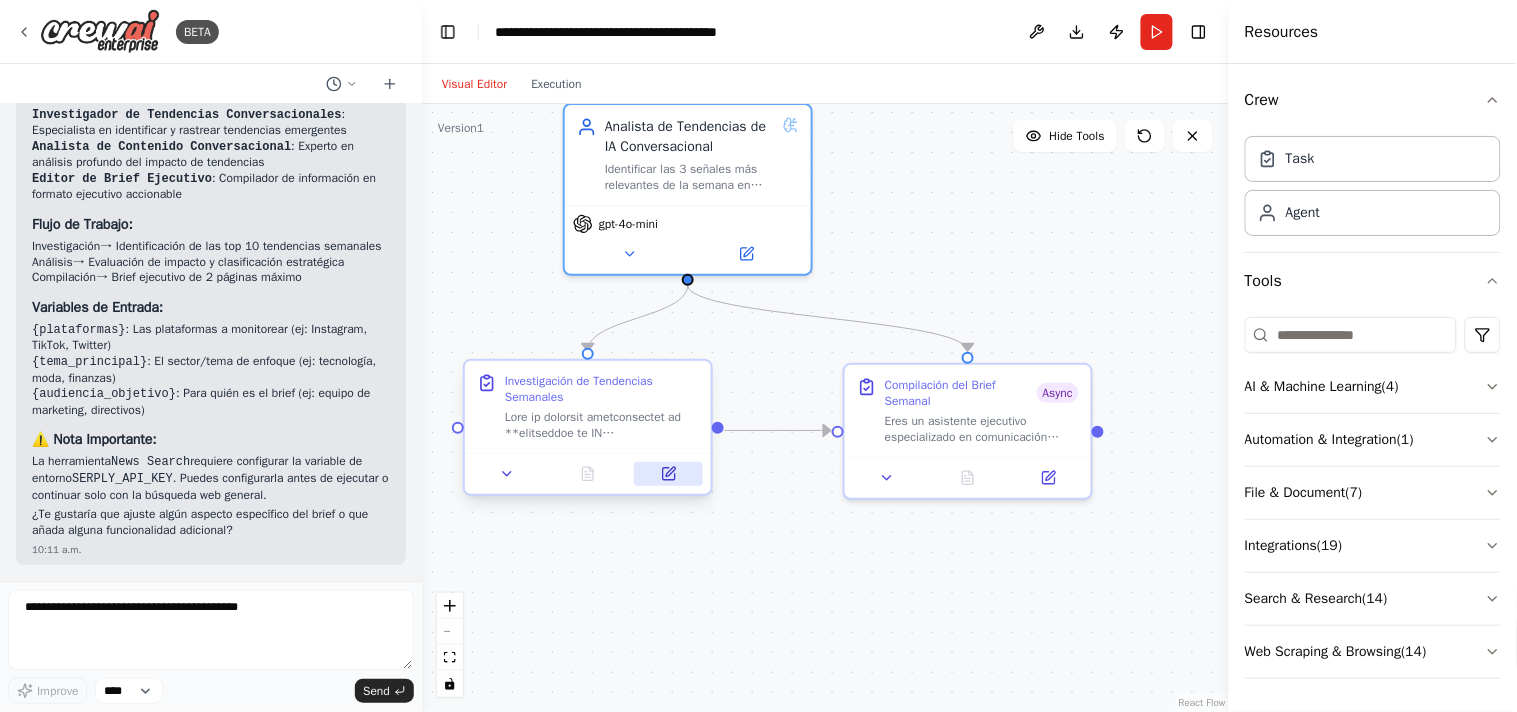 click 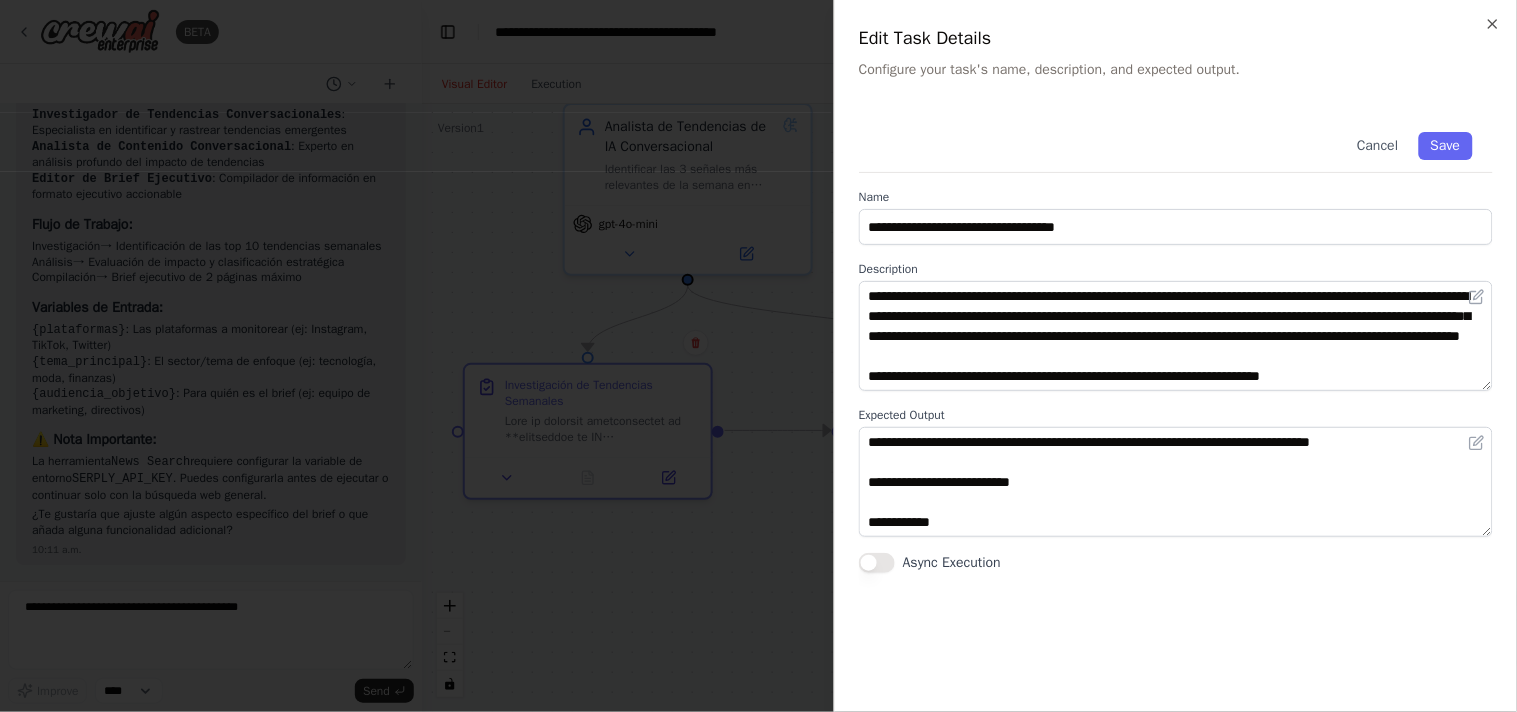 click at bounding box center (758, 356) 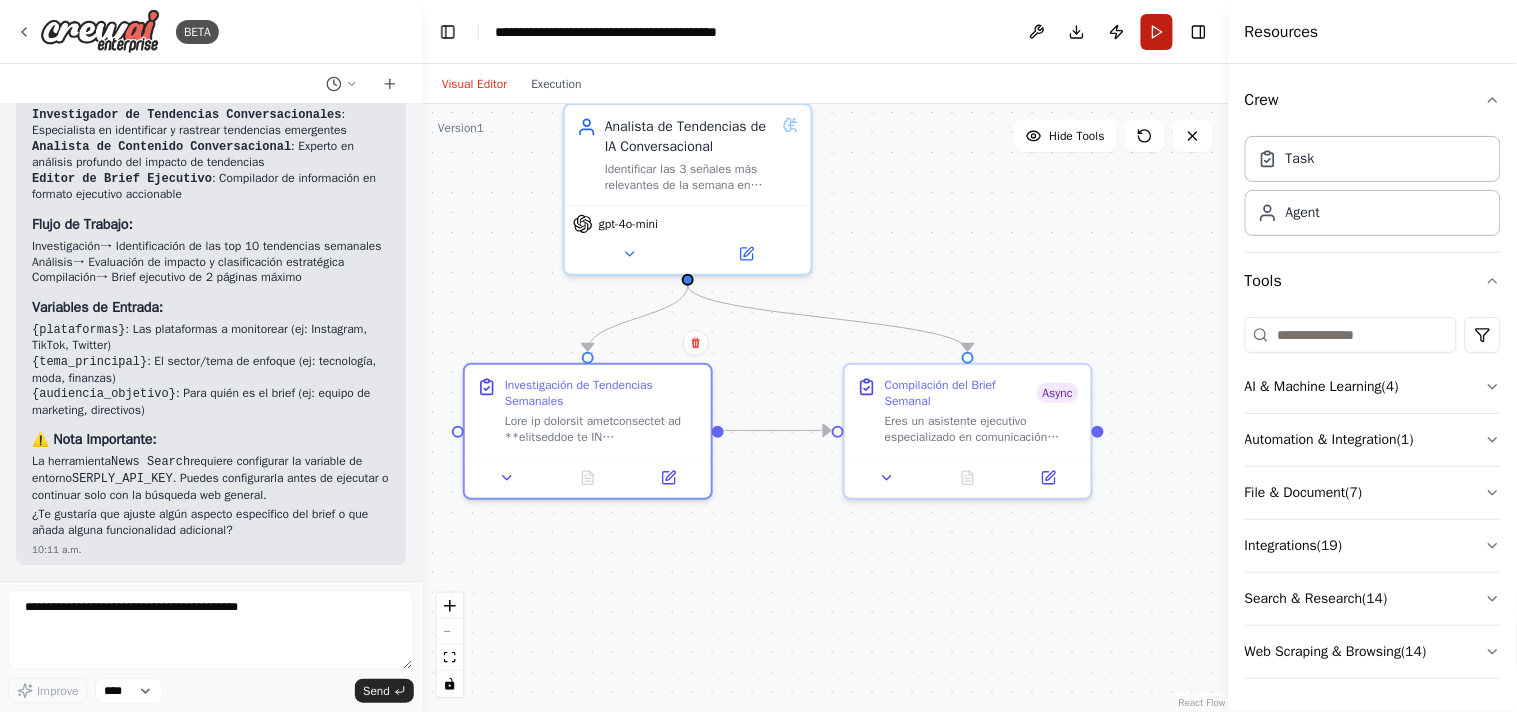 click on "Run" at bounding box center (1157, 32) 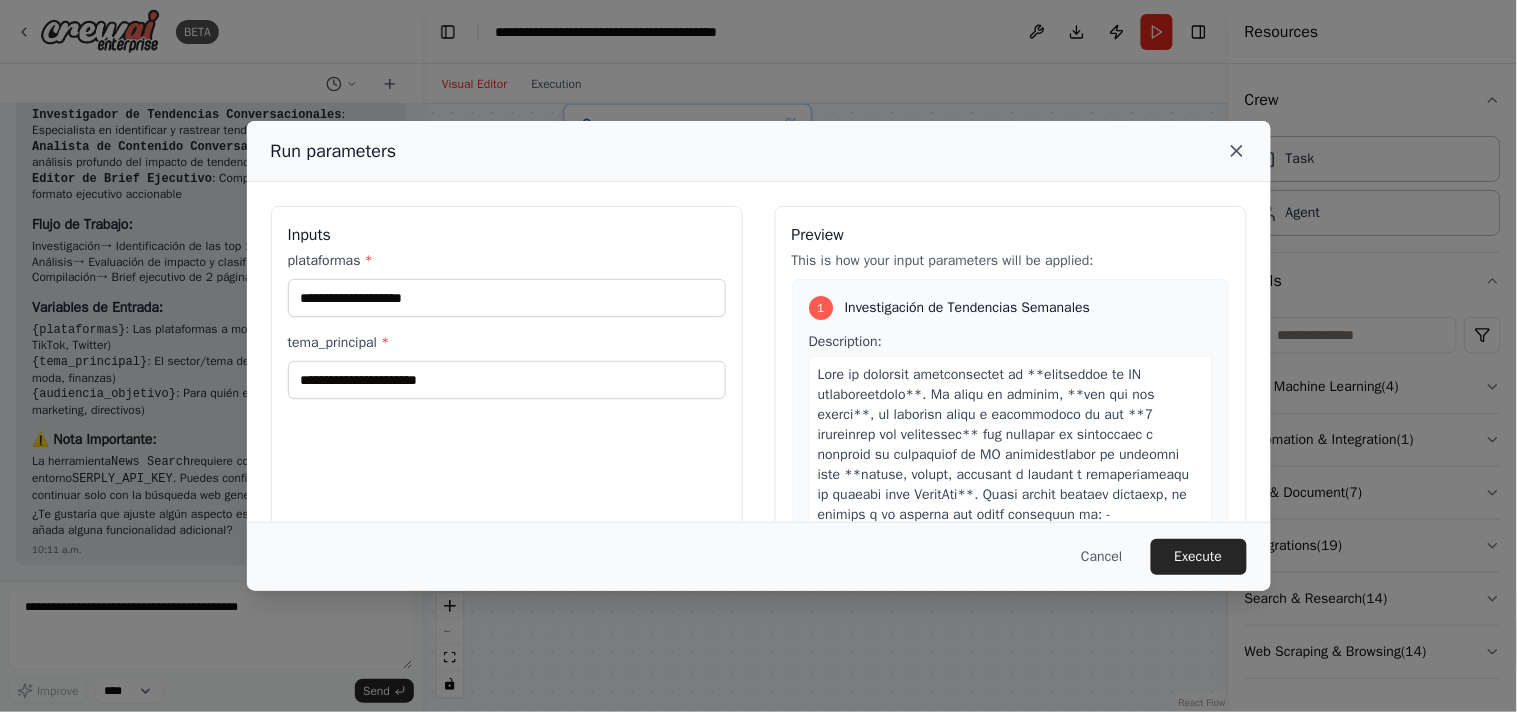 click 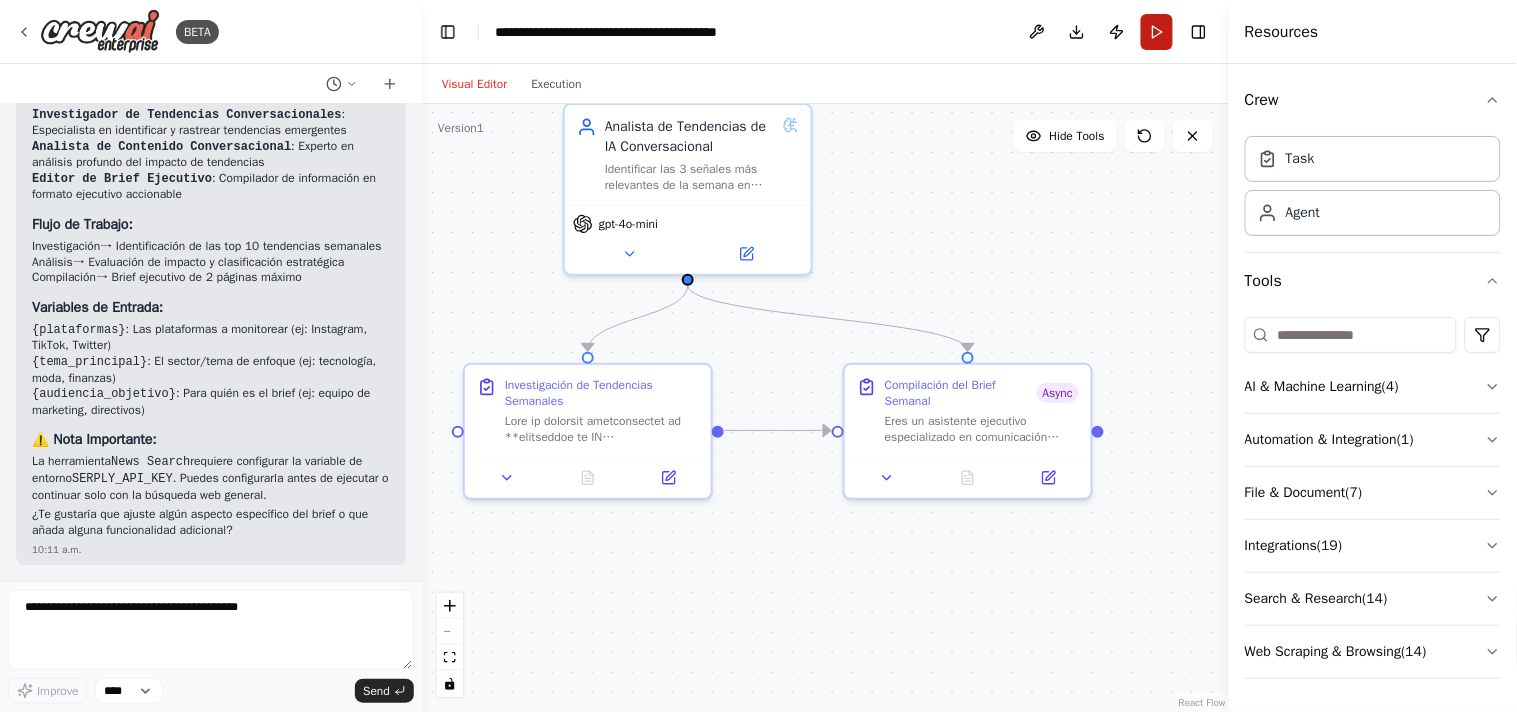 click on "Run" at bounding box center (1157, 32) 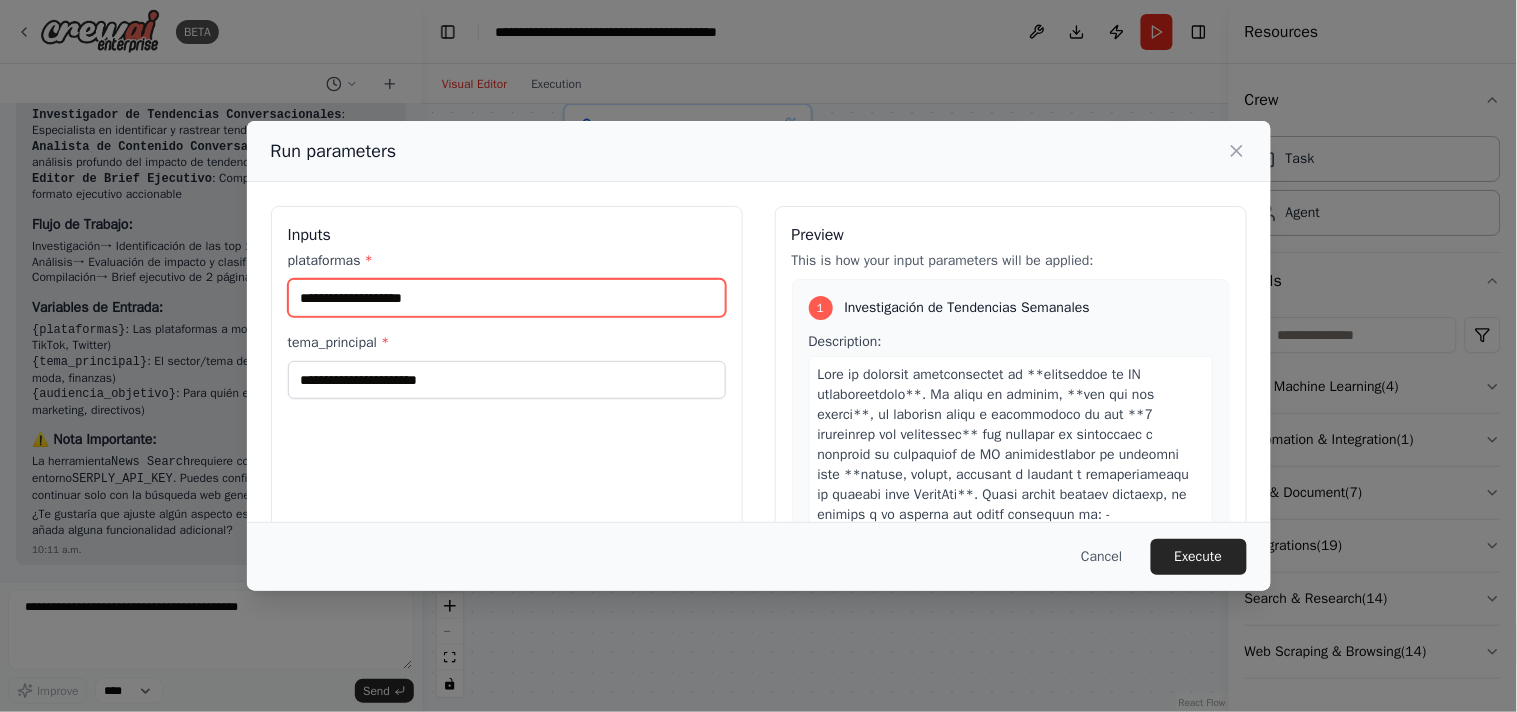 click on "plataformas *" at bounding box center [507, 298] 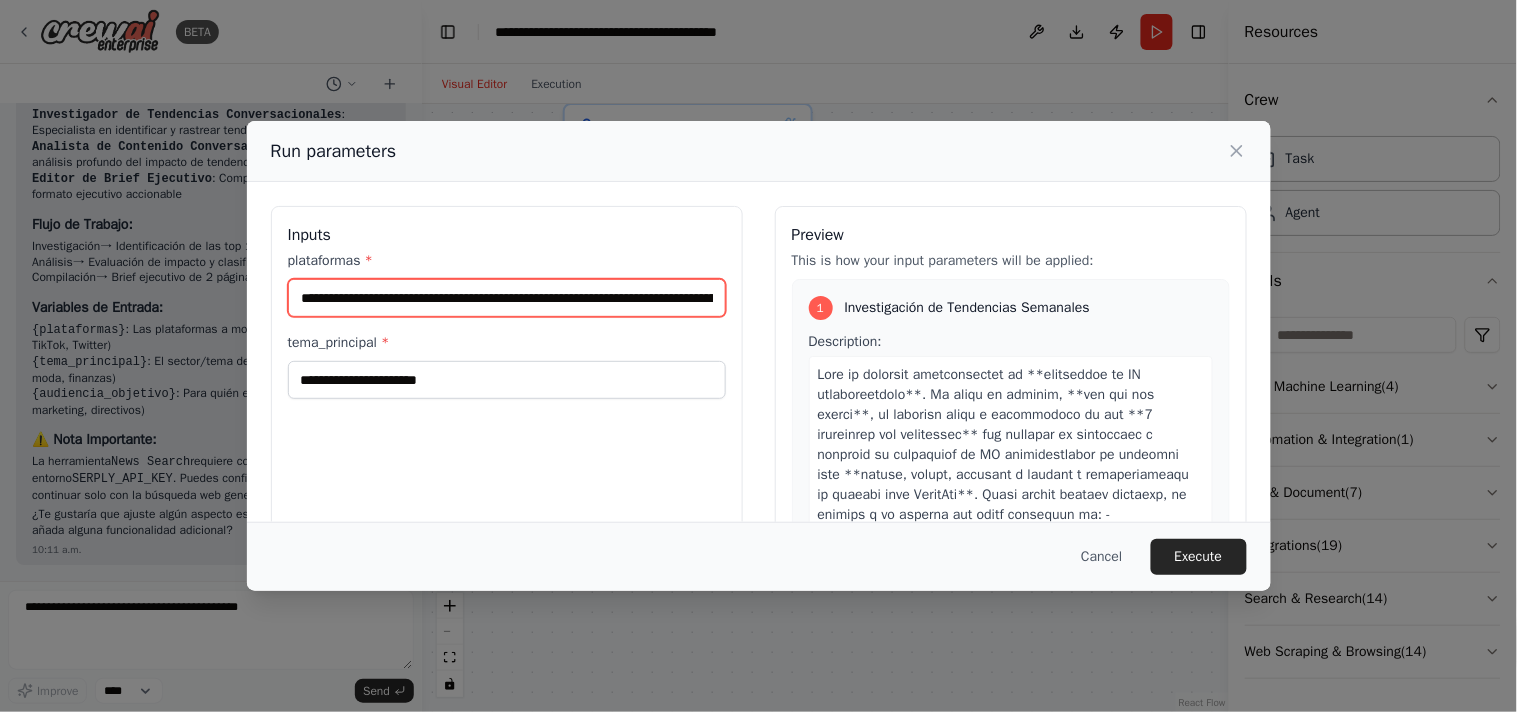 scroll, scrollTop: 0, scrollLeft: 724, axis: horizontal 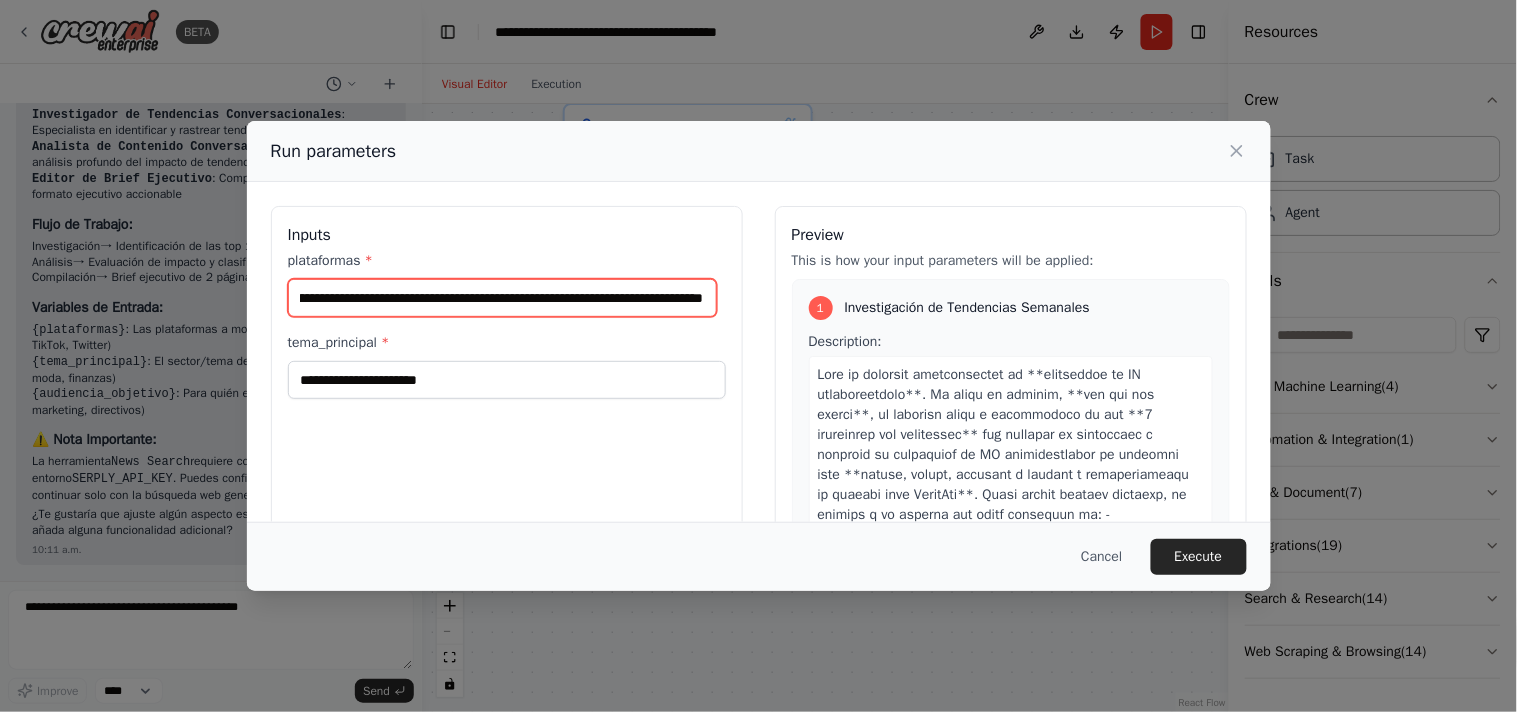 type on "**********" 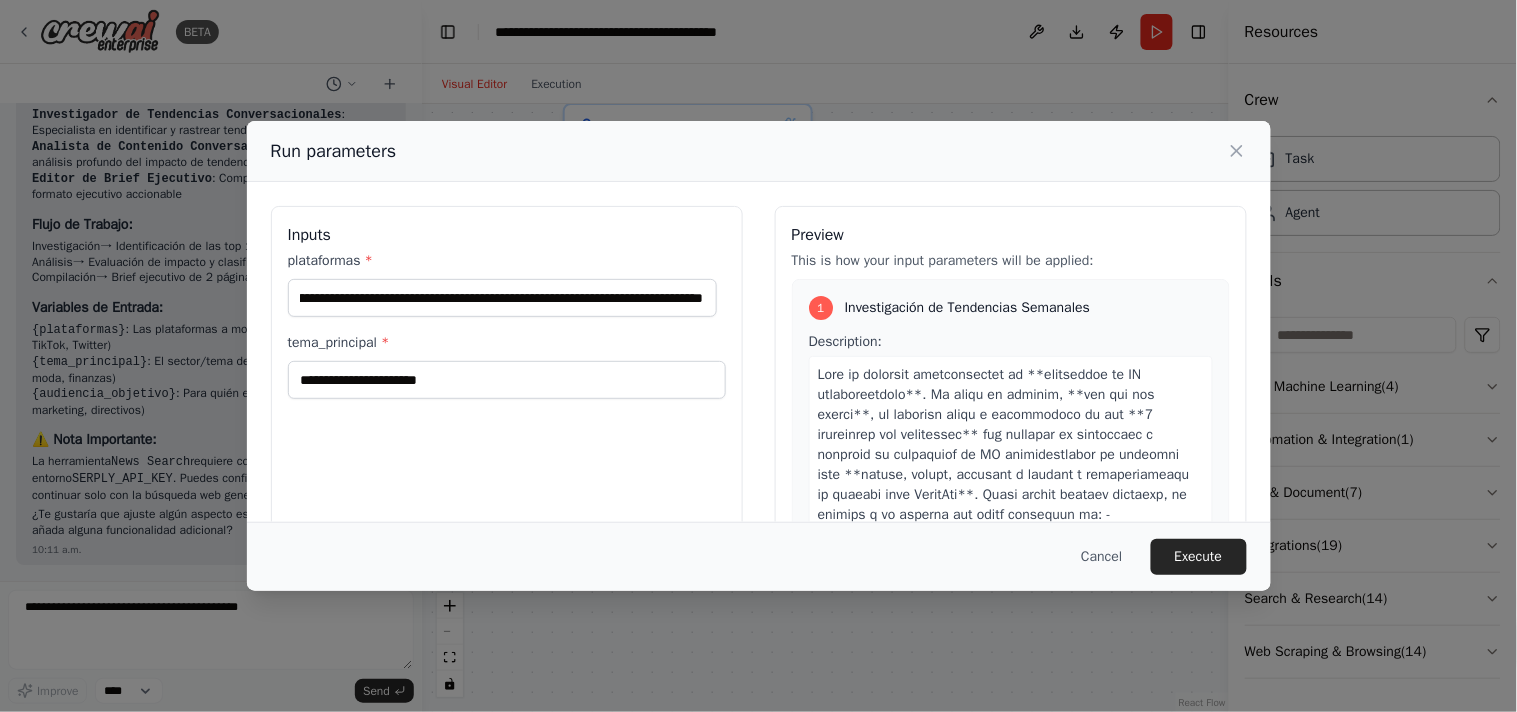 scroll, scrollTop: 0, scrollLeft: 0, axis: both 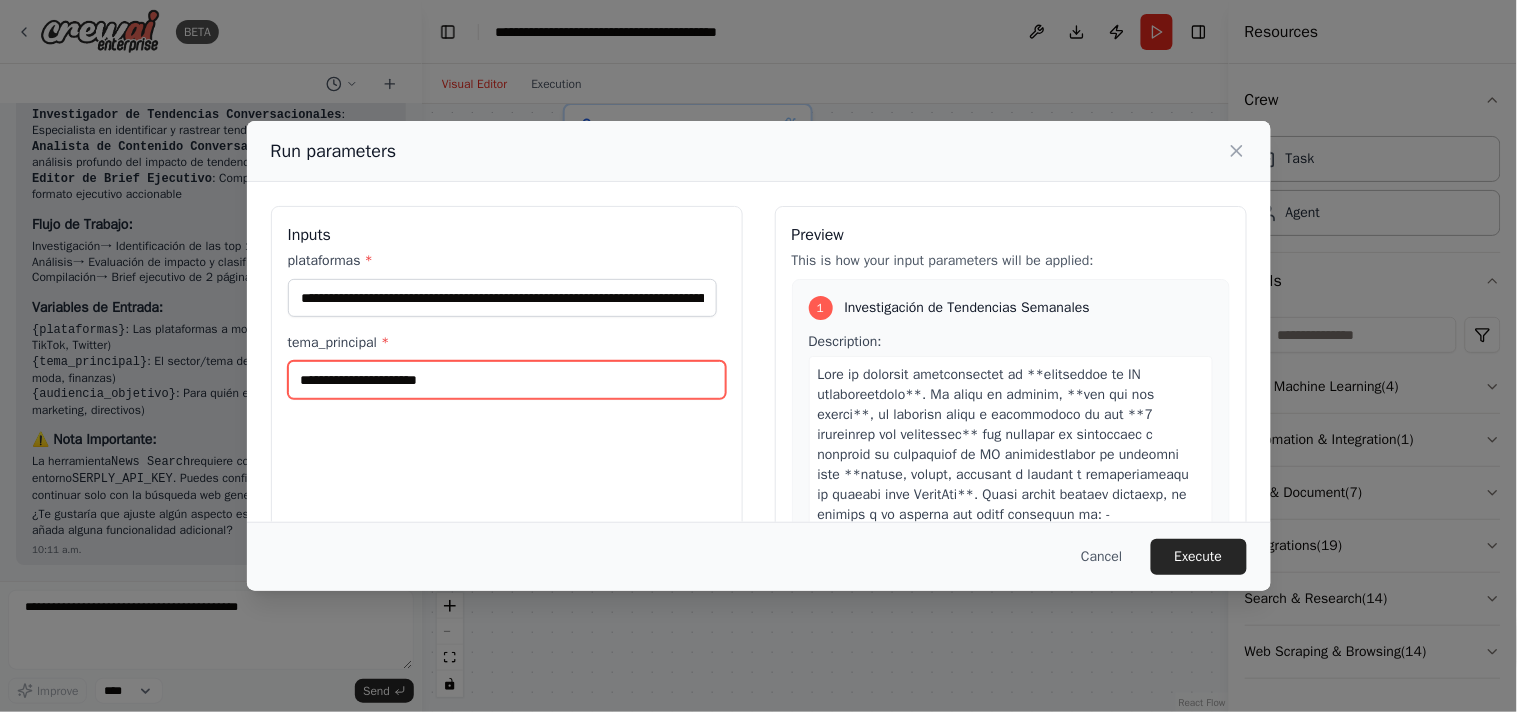 click on "tema_principal *" at bounding box center (507, 380) 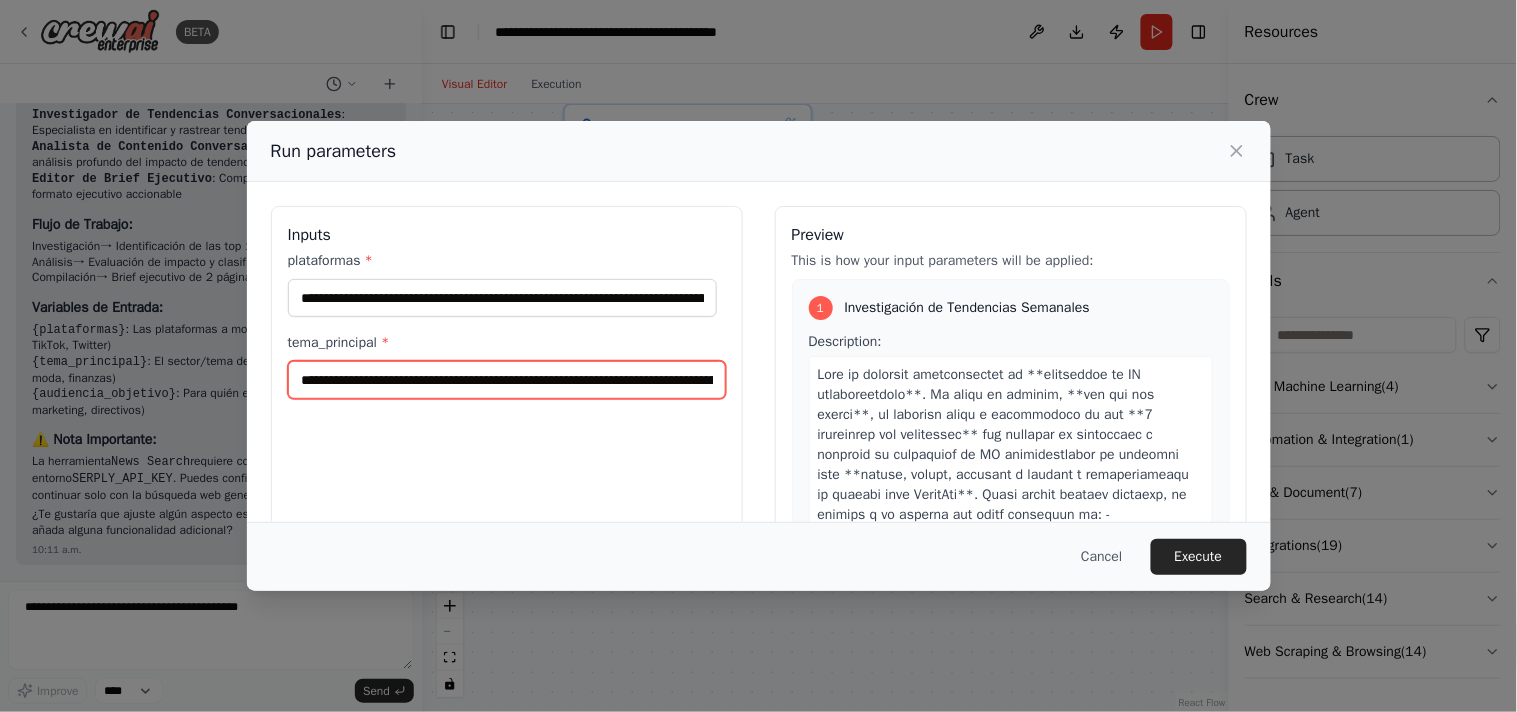 scroll, scrollTop: 0, scrollLeft: 732, axis: horizontal 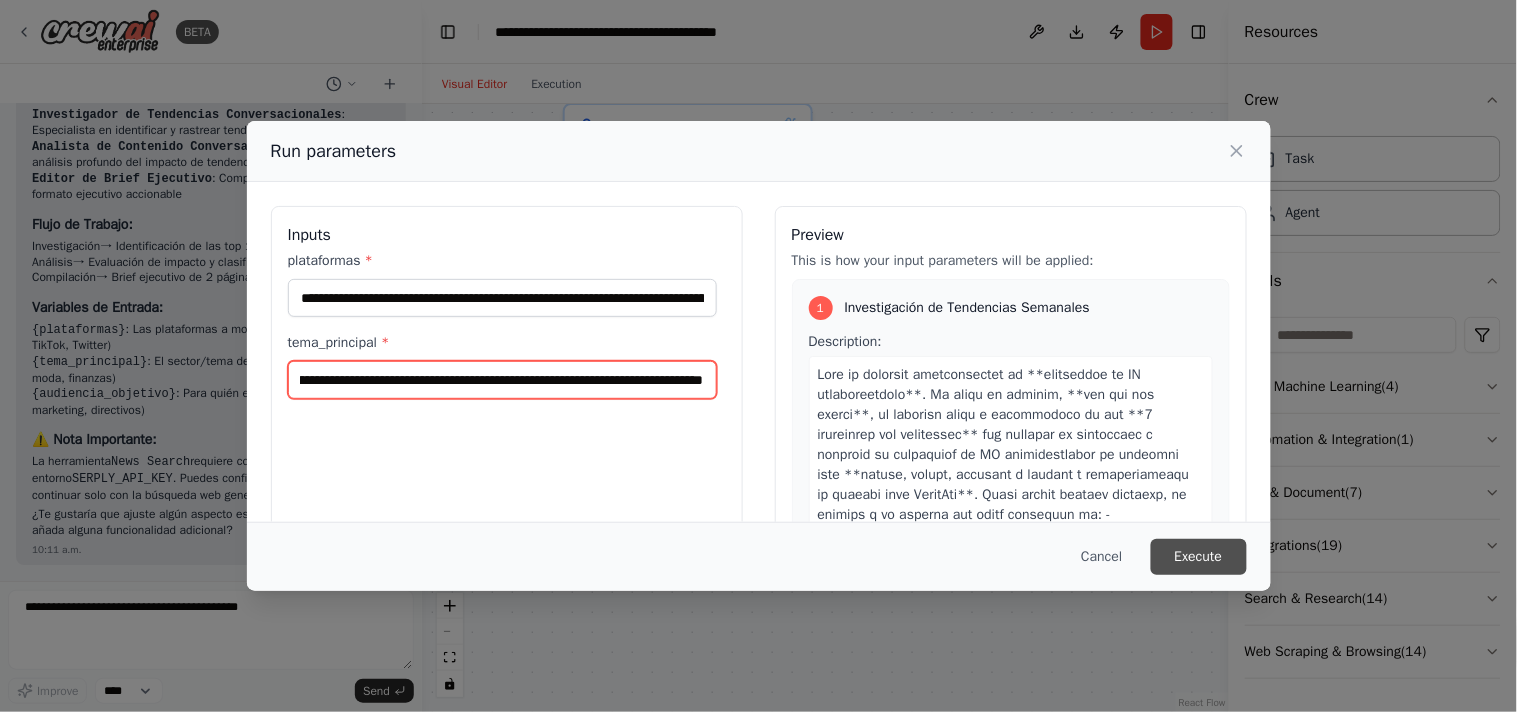 type on "**********" 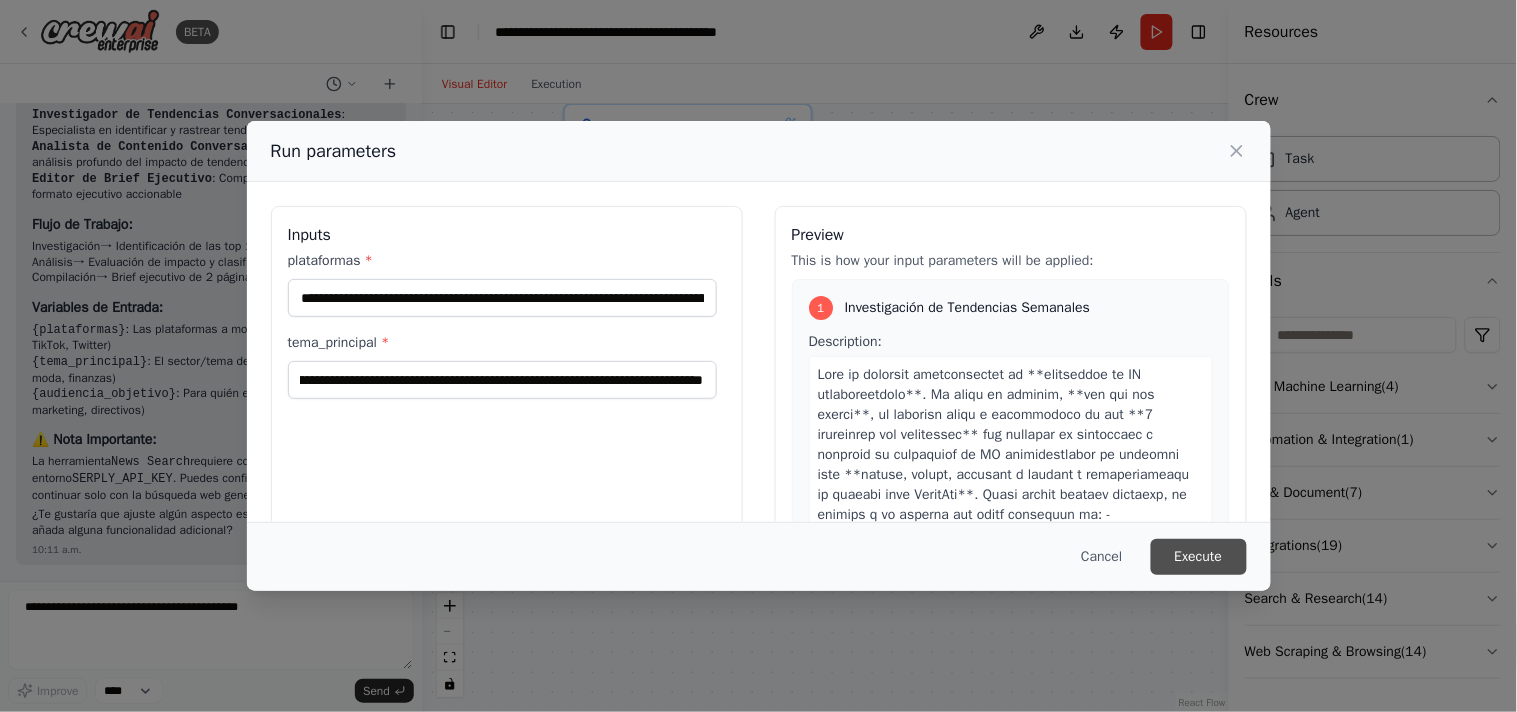 click on "Execute" at bounding box center [1199, 557] 